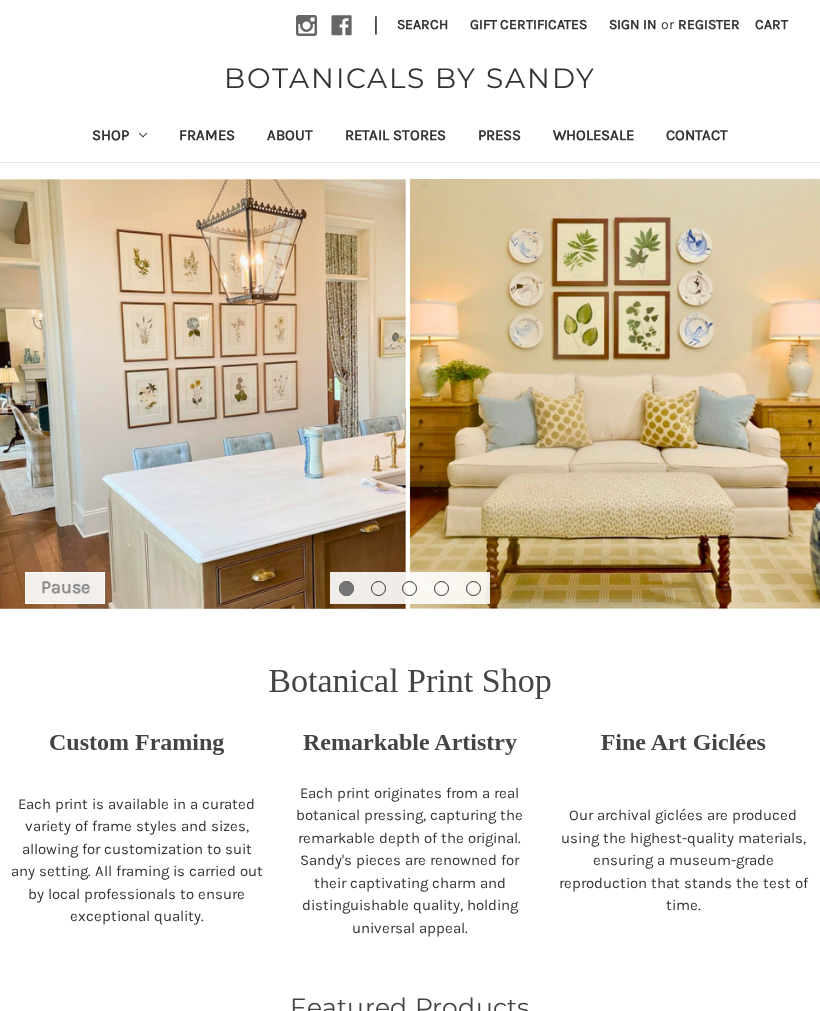 scroll, scrollTop: 0, scrollLeft: 0, axis: both 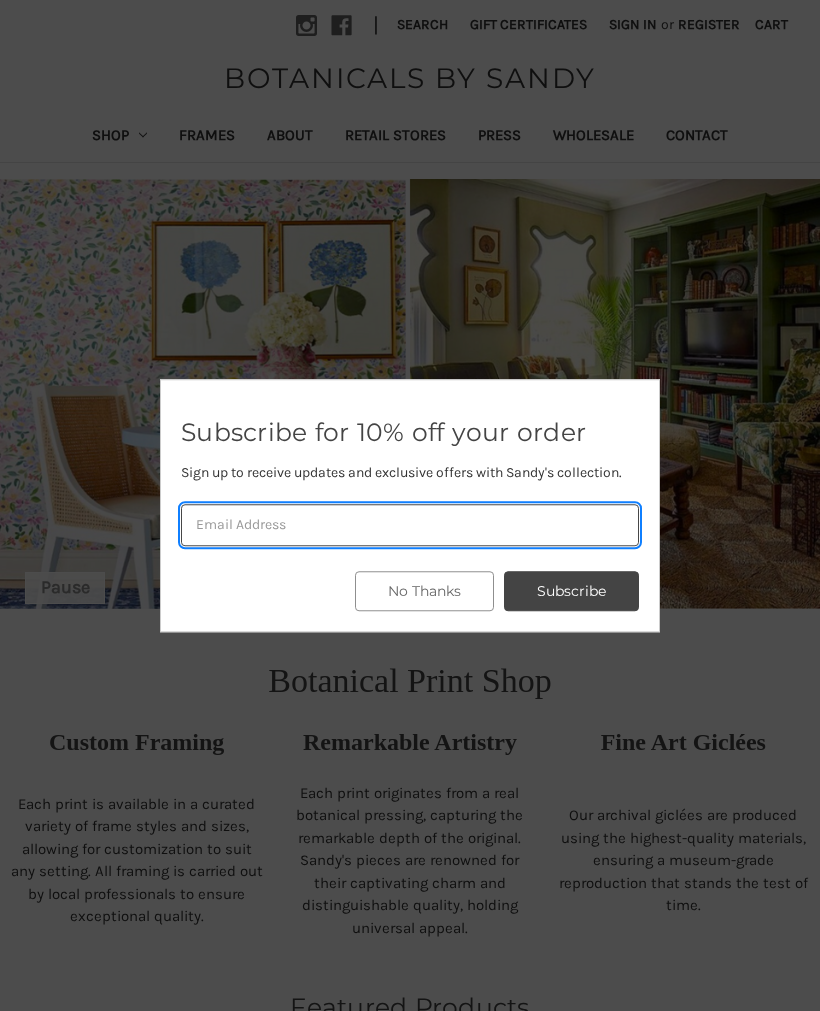 click at bounding box center (410, 525) 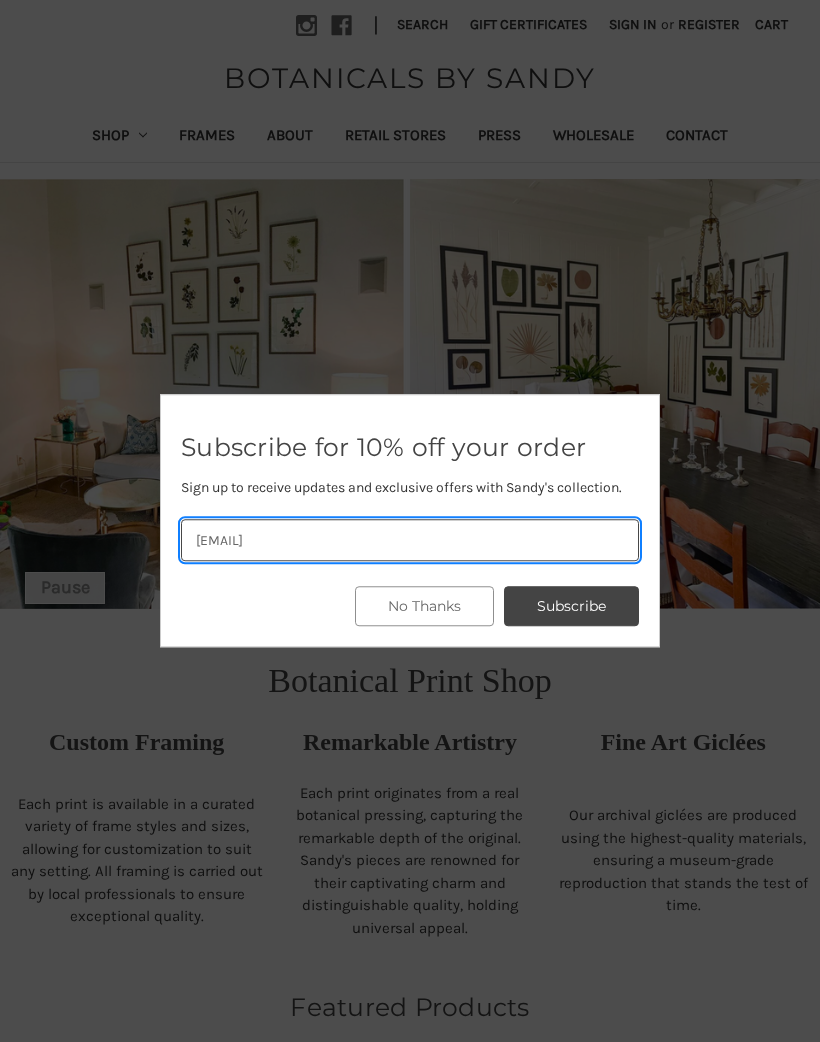 type on "rcross0115@aol.com" 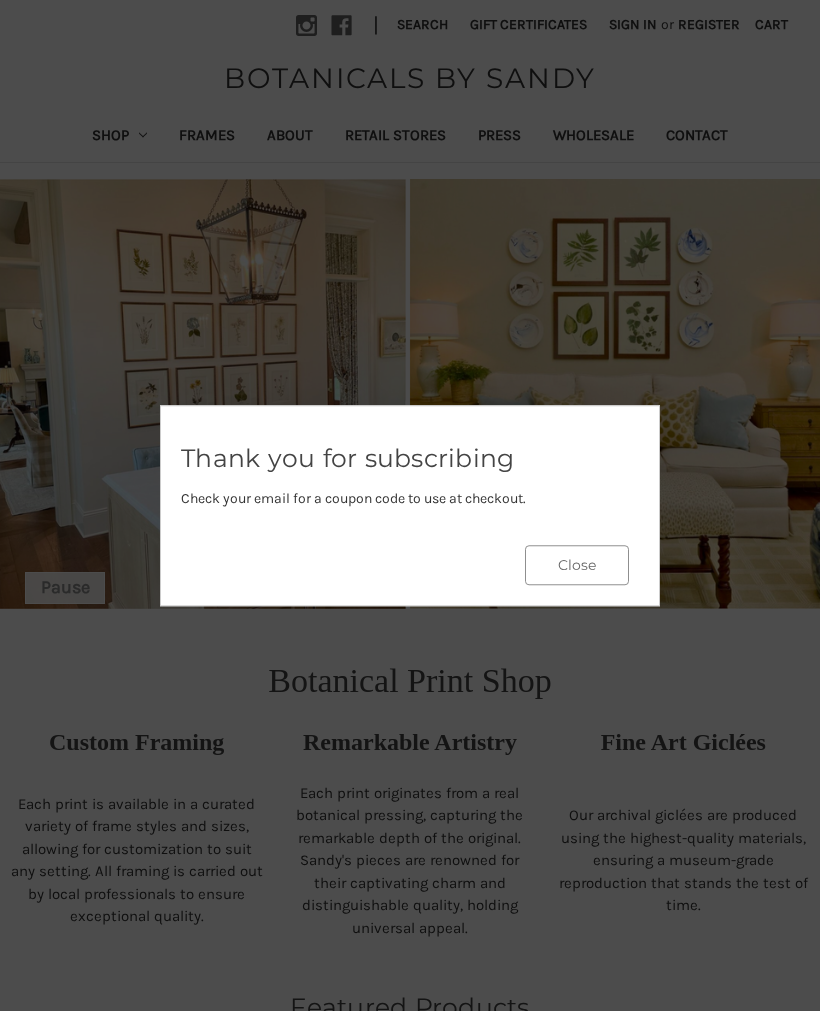 click on "Close" at bounding box center (577, 565) 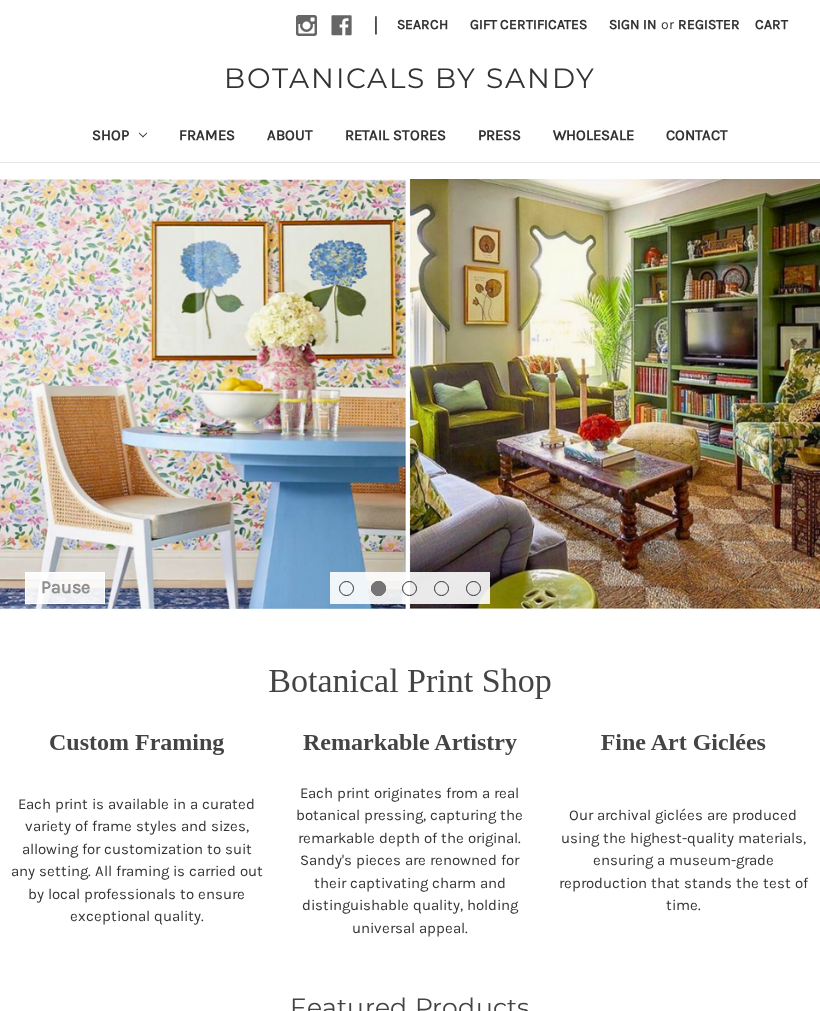 click on "Shop" at bounding box center (120, 137) 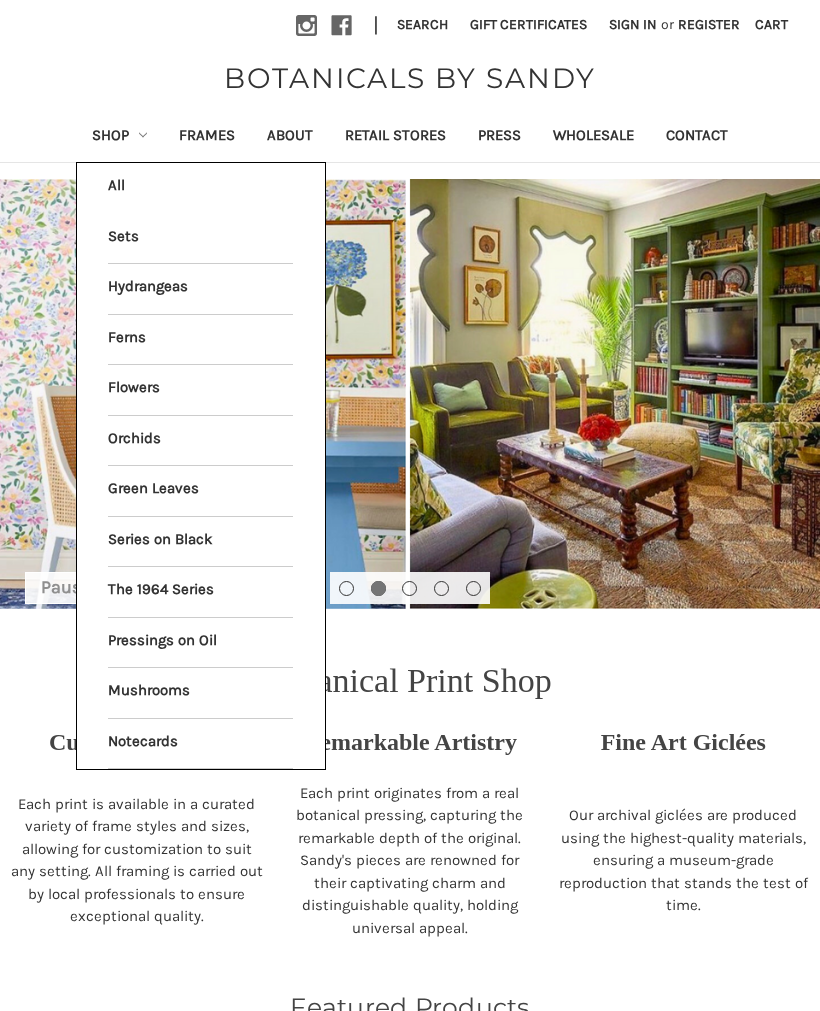 click on "Hydrangeas" at bounding box center (200, 289) 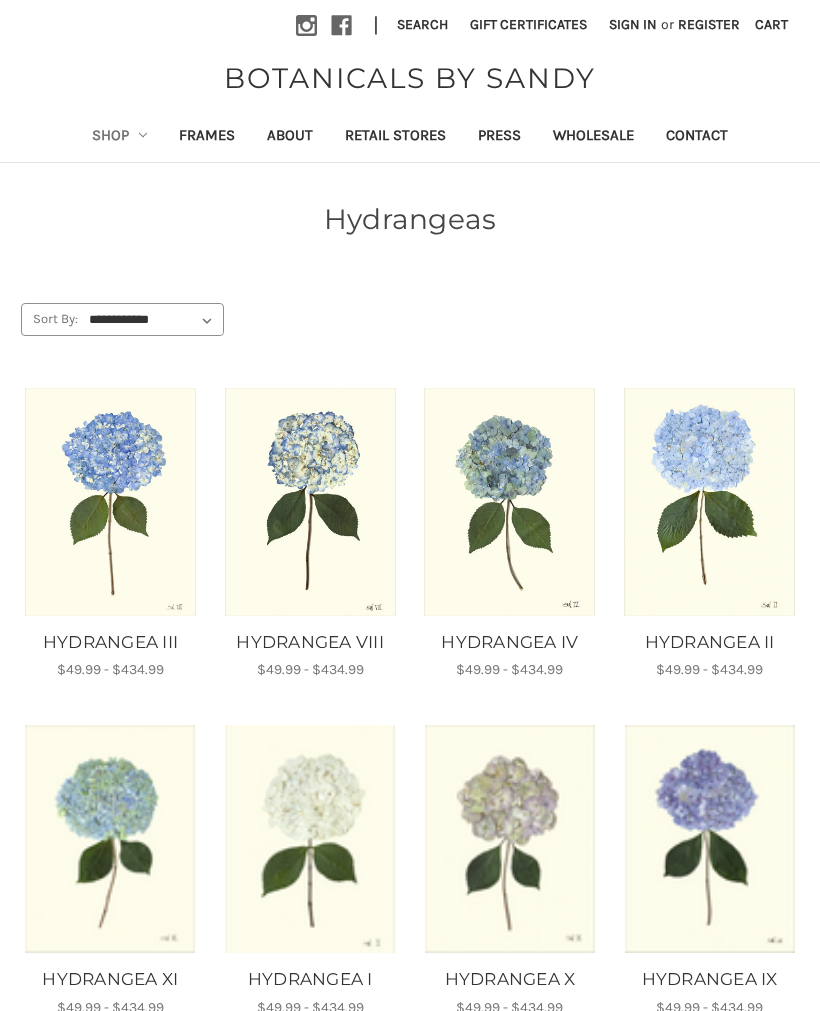 scroll, scrollTop: 0, scrollLeft: 0, axis: both 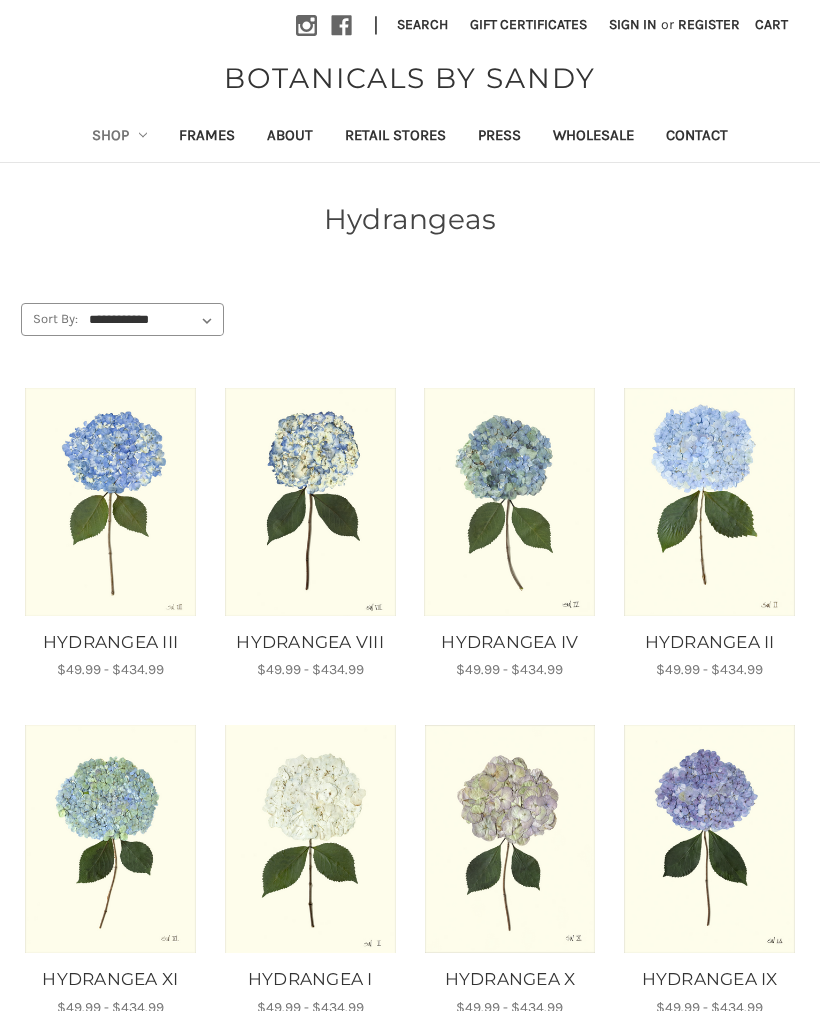 click on "HYDRANGEA IV" at bounding box center [510, 643] 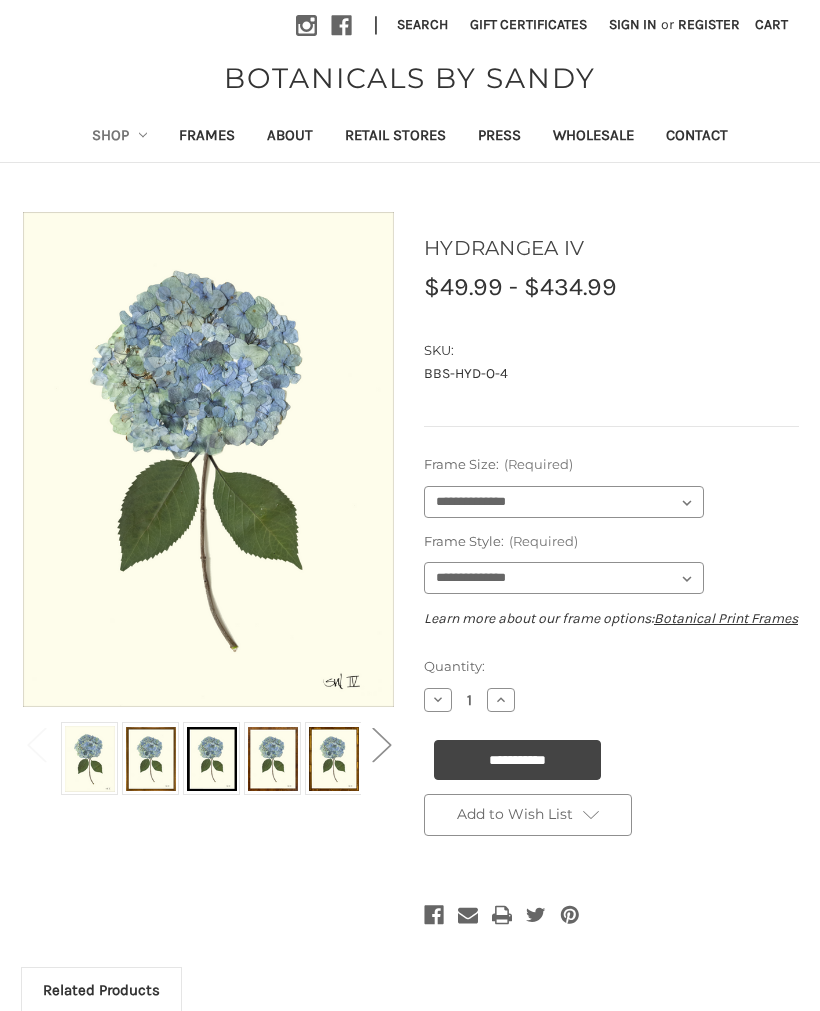 scroll, scrollTop: 0, scrollLeft: 0, axis: both 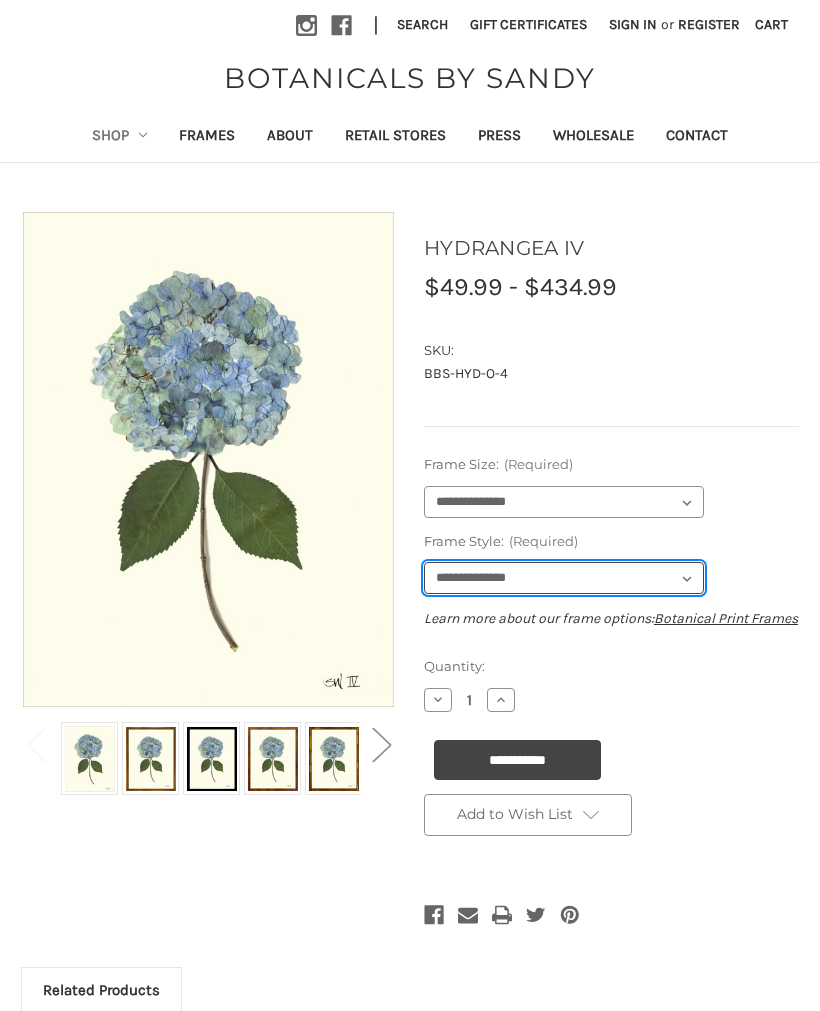 click on "**********" at bounding box center [564, 578] 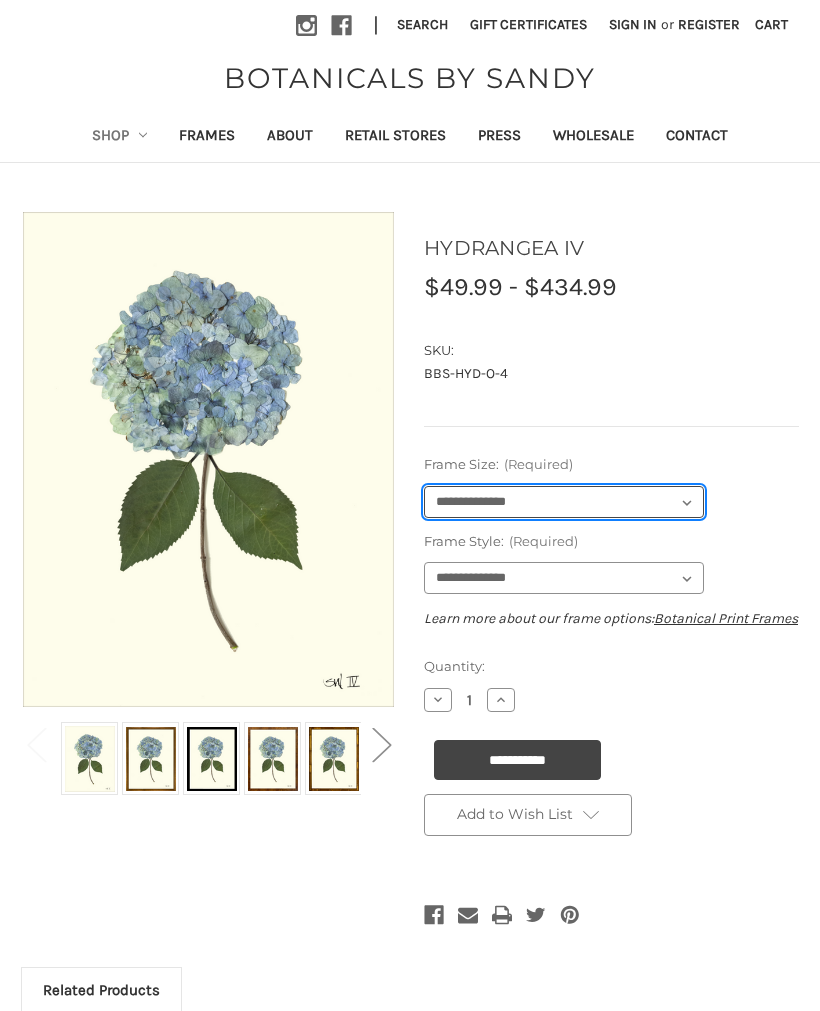 click on "**********" at bounding box center [564, 502] 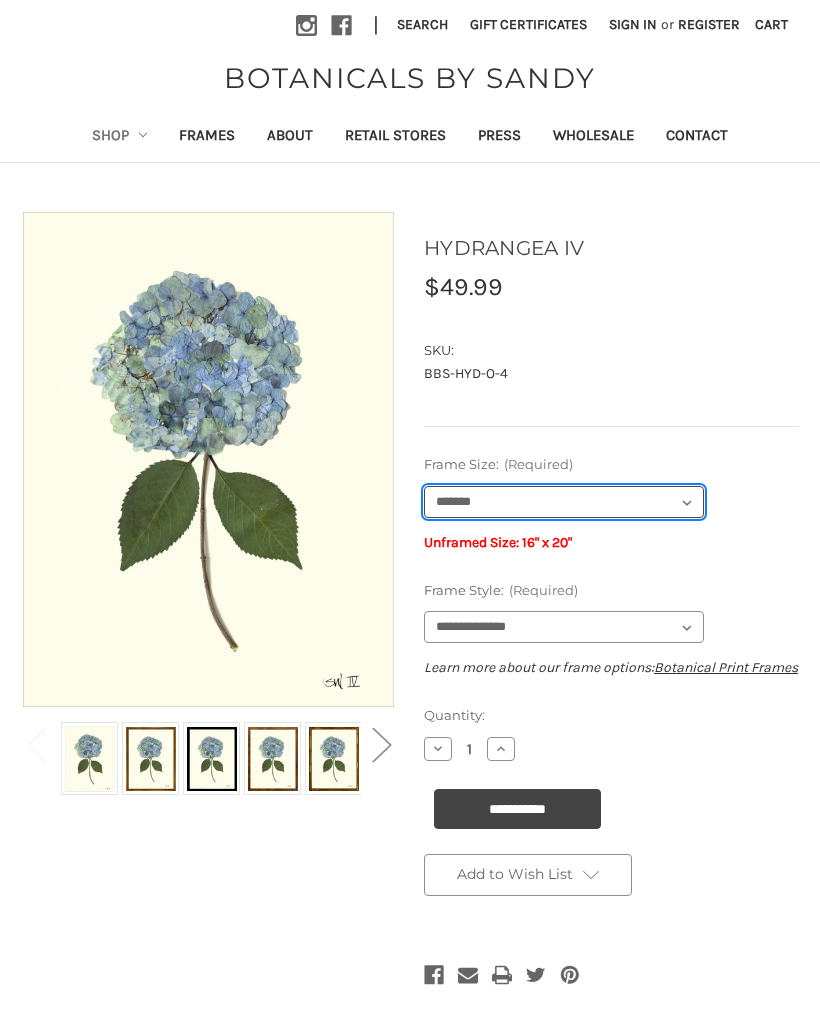 click on "**********" at bounding box center (564, 502) 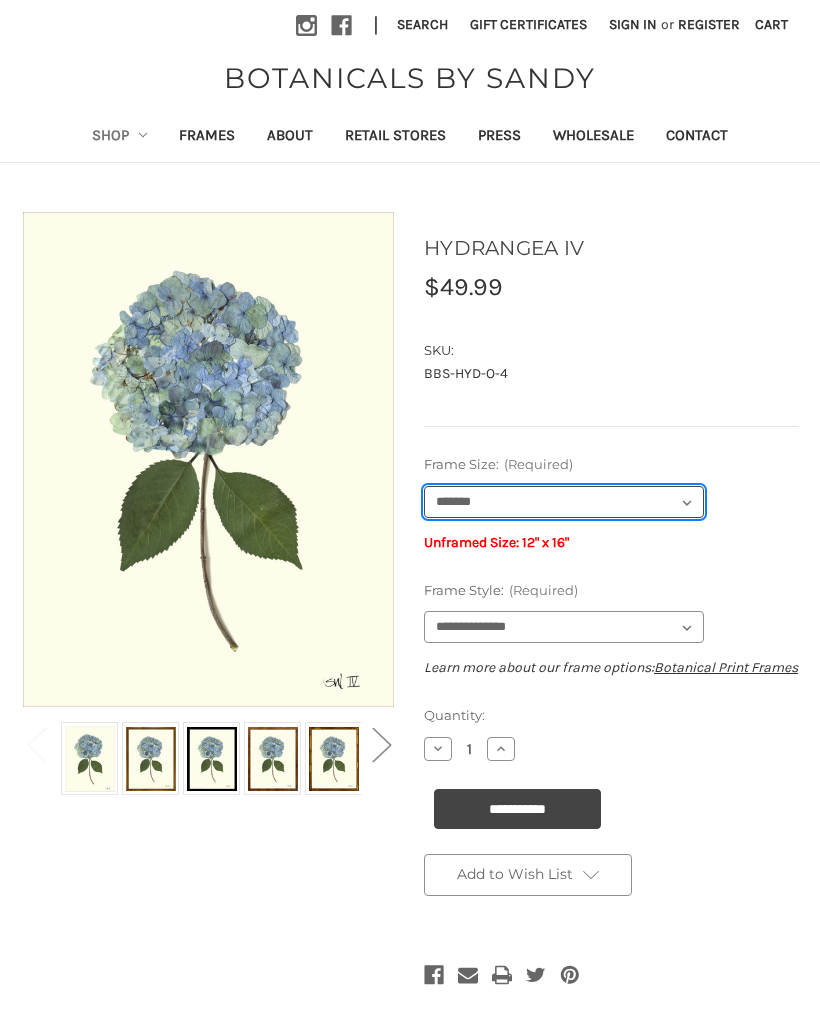 click on "**********" at bounding box center (564, 502) 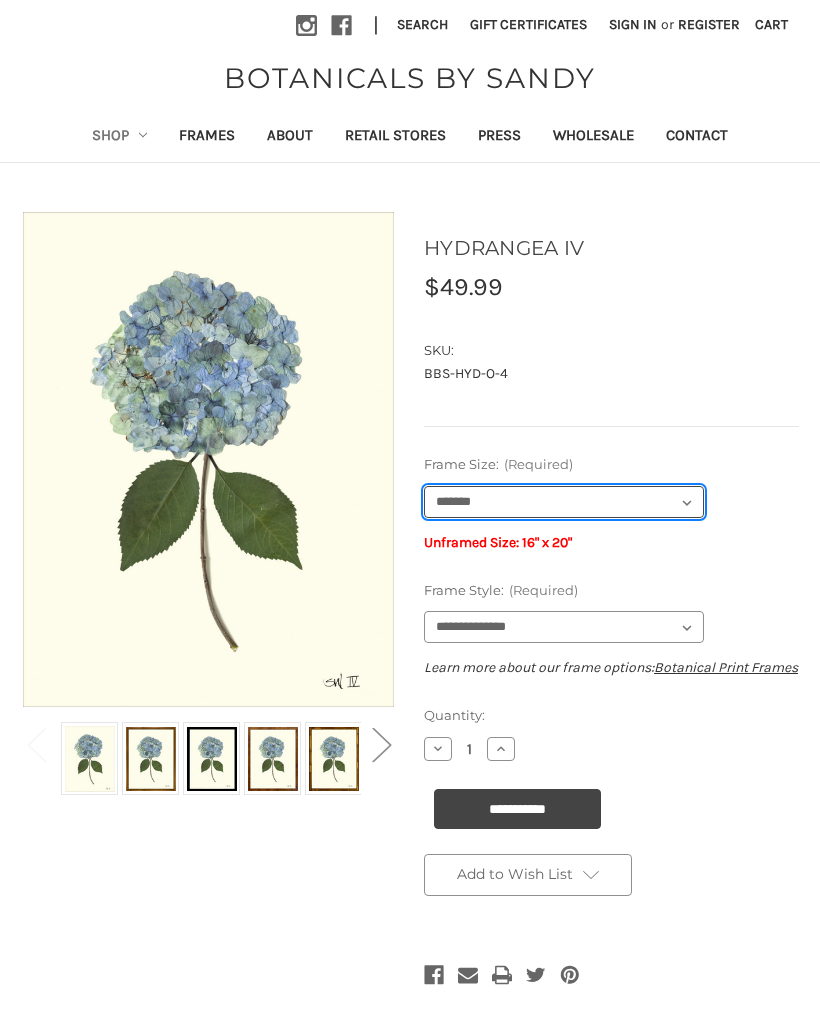 click on "**********" at bounding box center [564, 502] 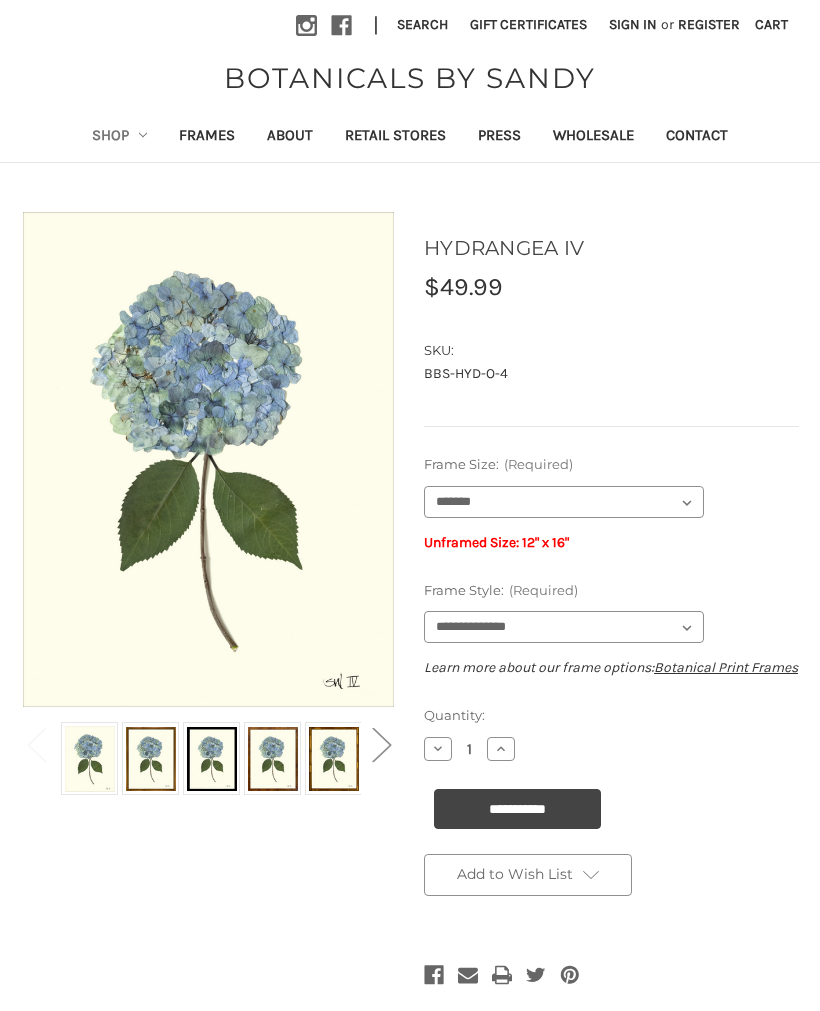 click on "**********" at bounding box center [517, 809] 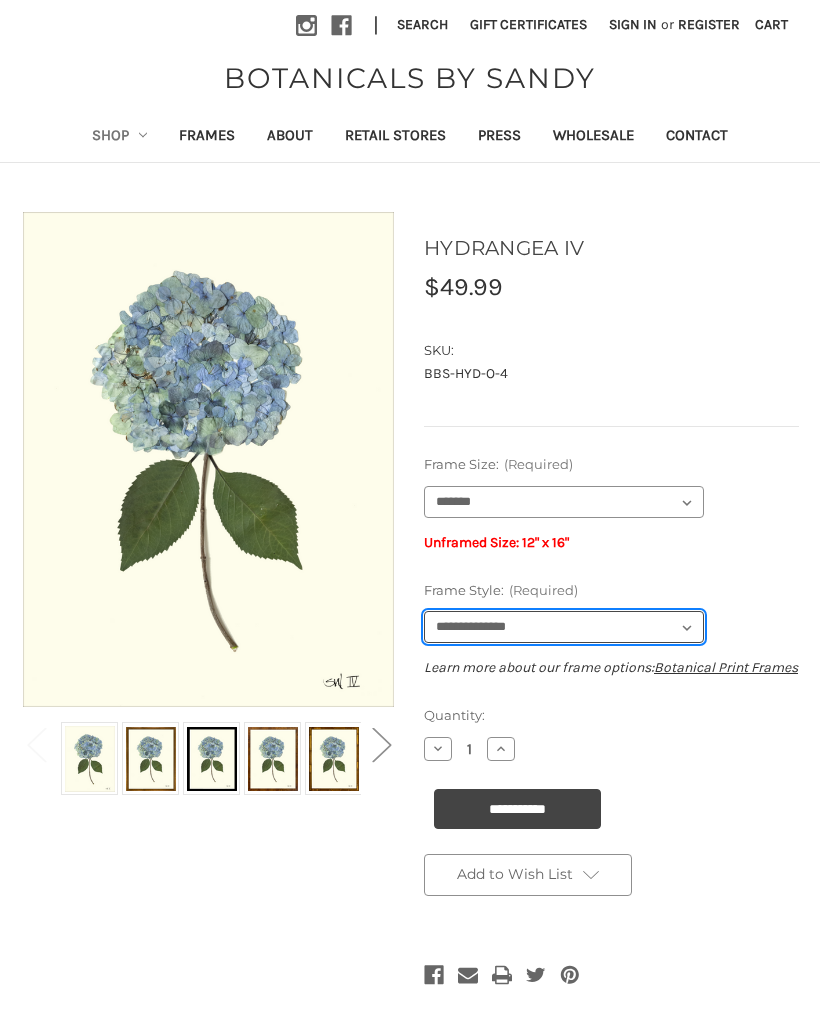 click on "**********" at bounding box center (564, 627) 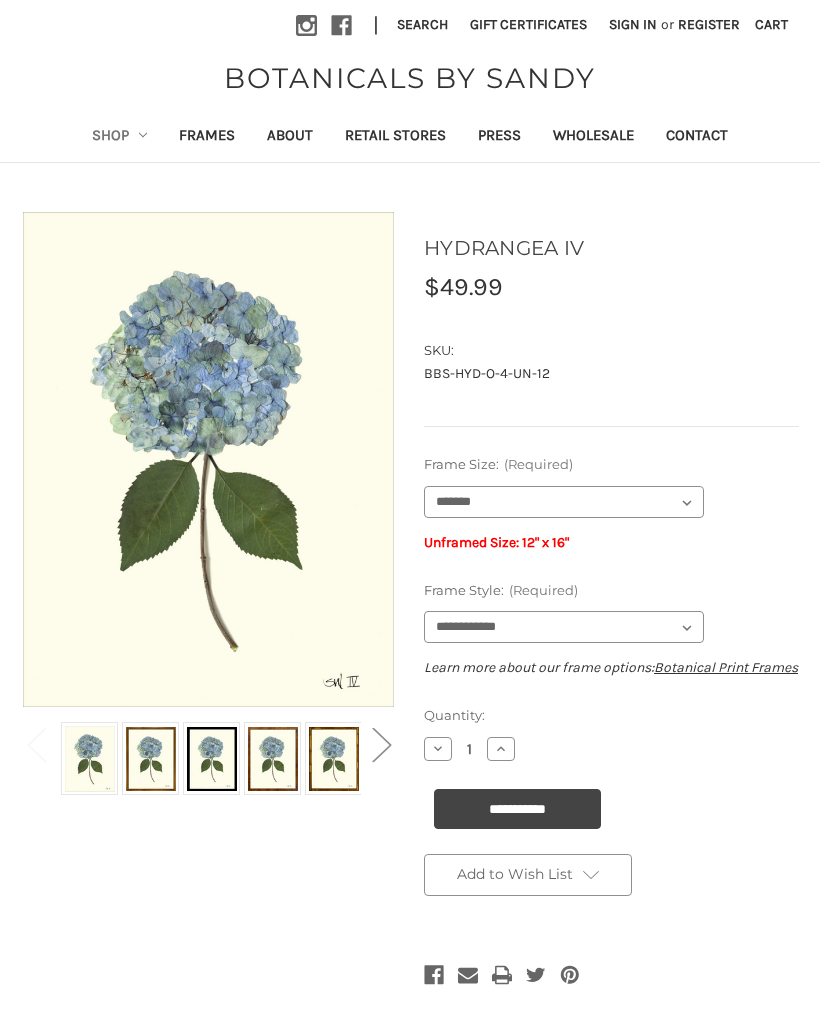 click on "**********" at bounding box center [517, 809] 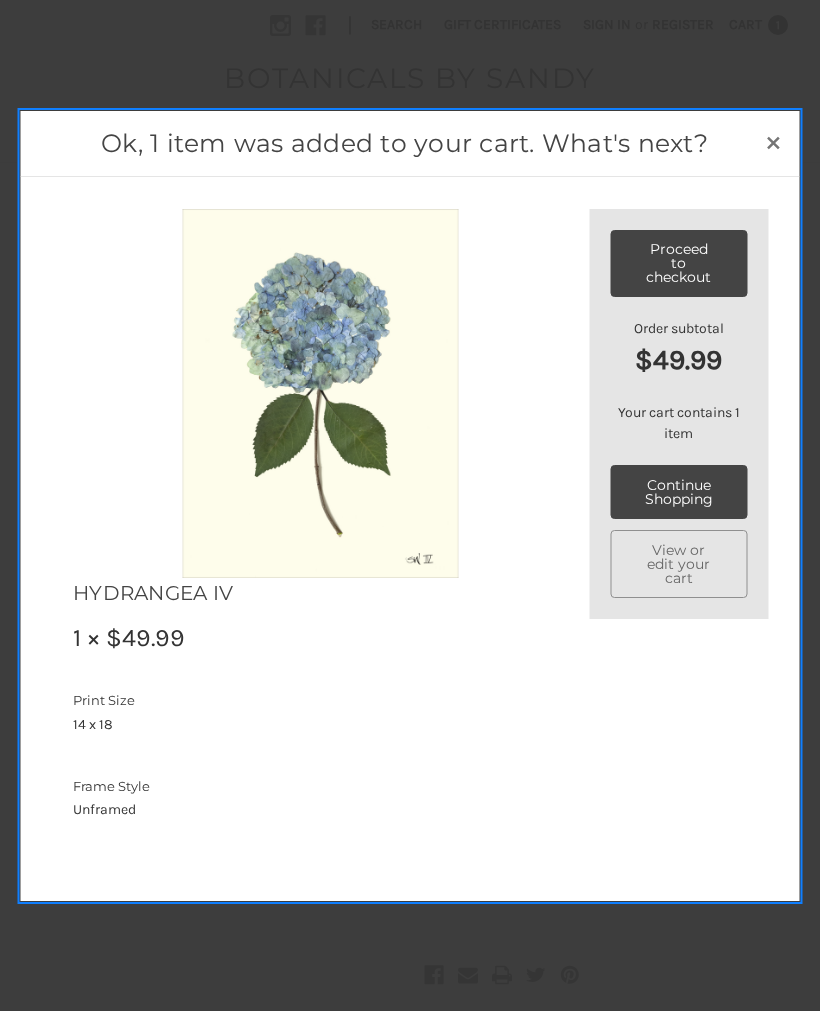 click on "Proceed to checkout" at bounding box center [678, 264] 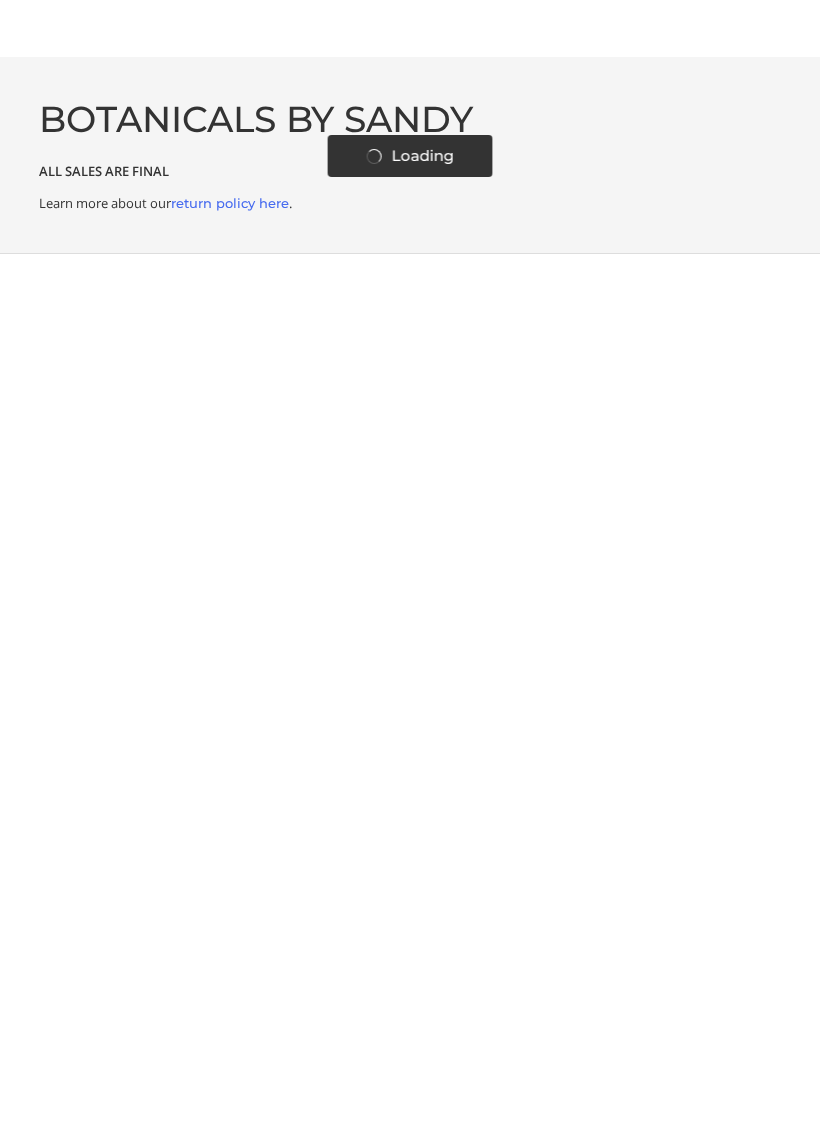 scroll, scrollTop: 0, scrollLeft: 0, axis: both 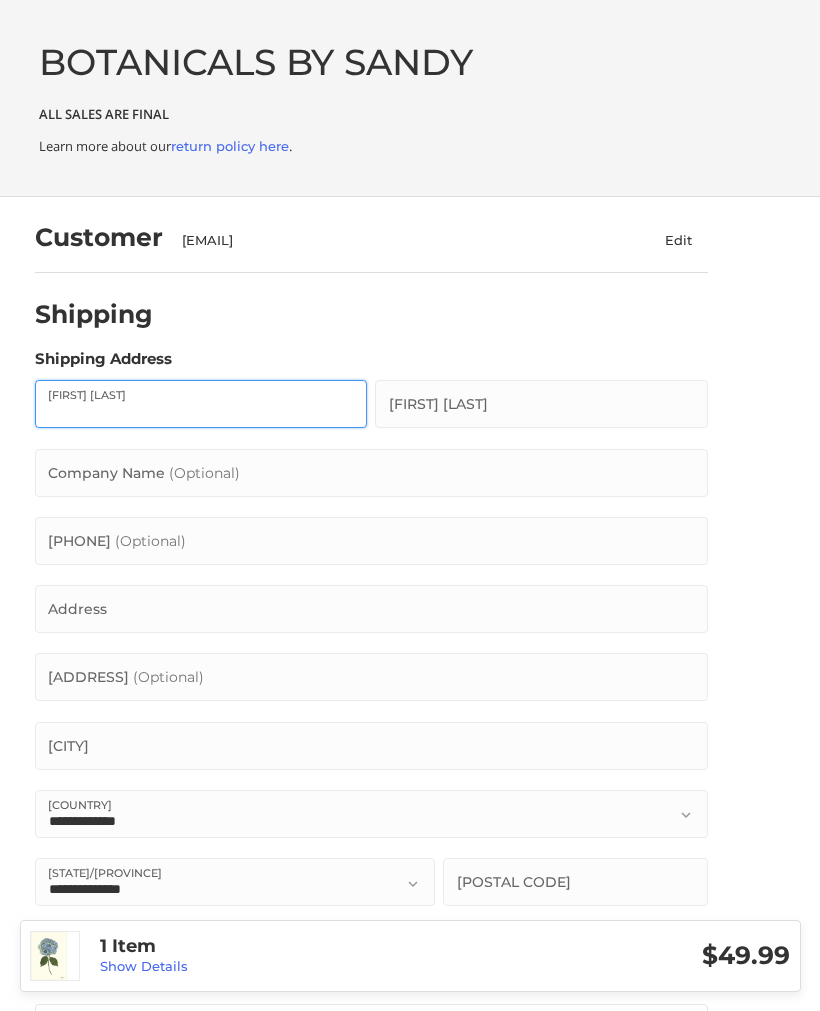 click on "First Name" at bounding box center [201, 404] 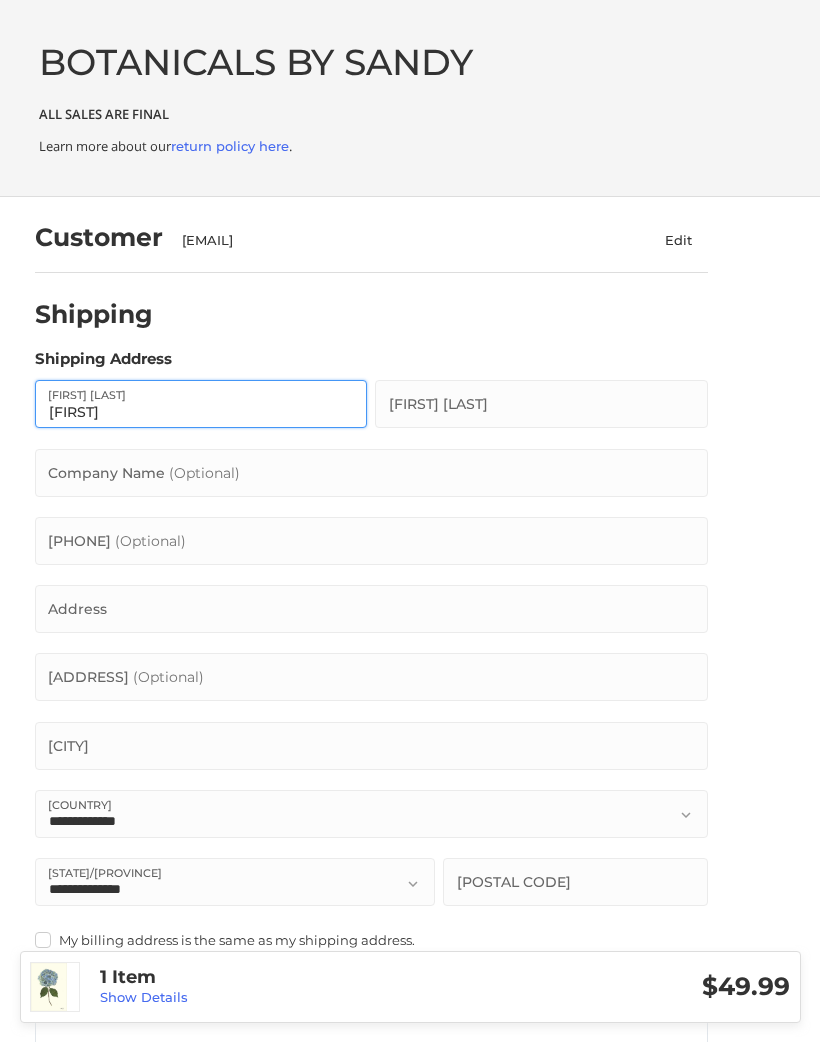 click on "Susan" at bounding box center (201, 404) 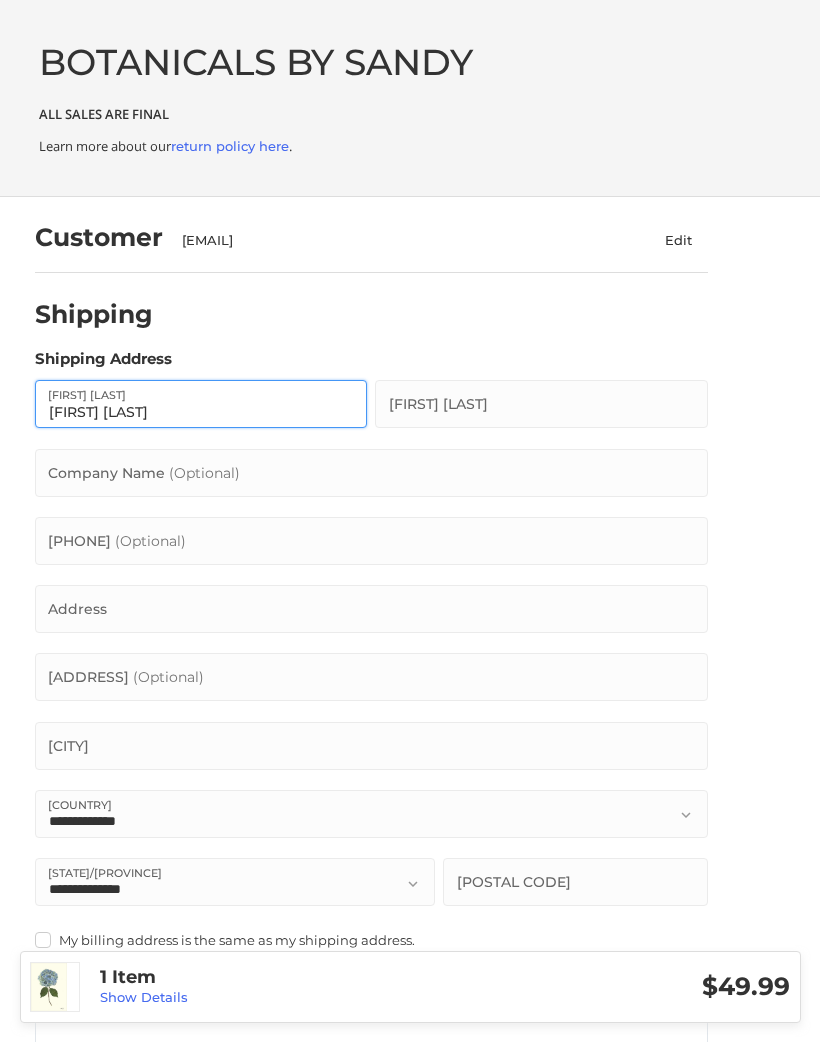 type on "Susan Cross" 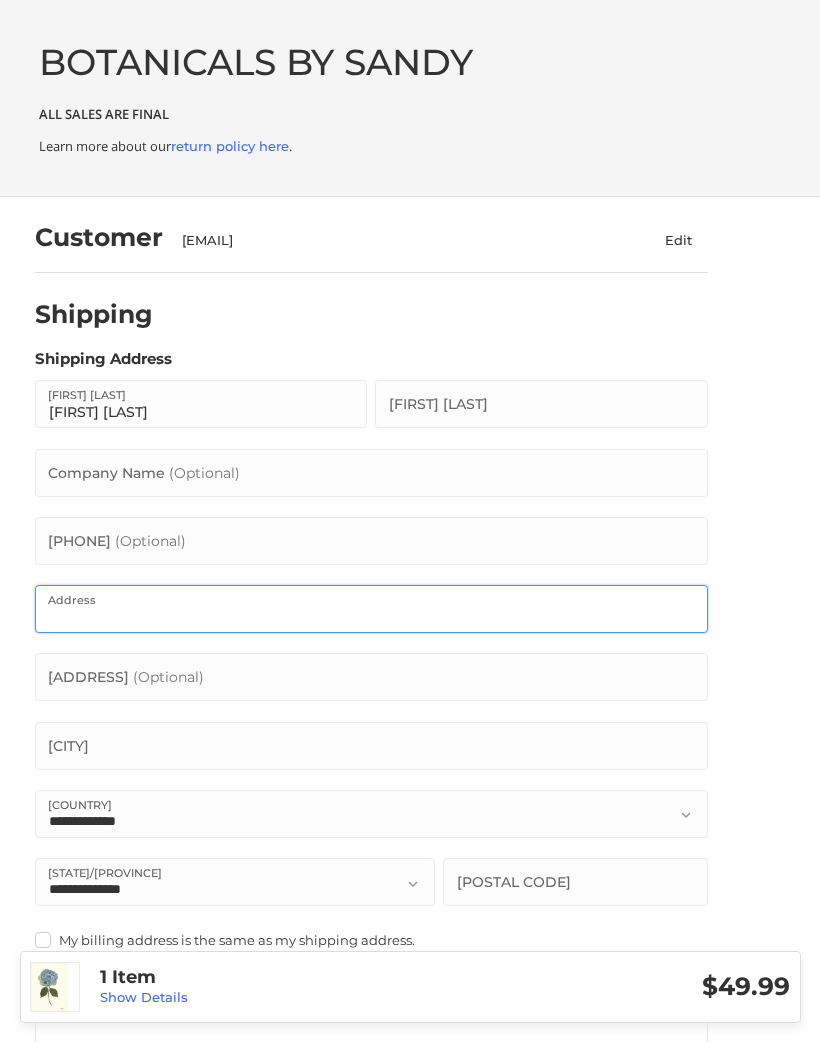 click on "Address" at bounding box center (371, 609) 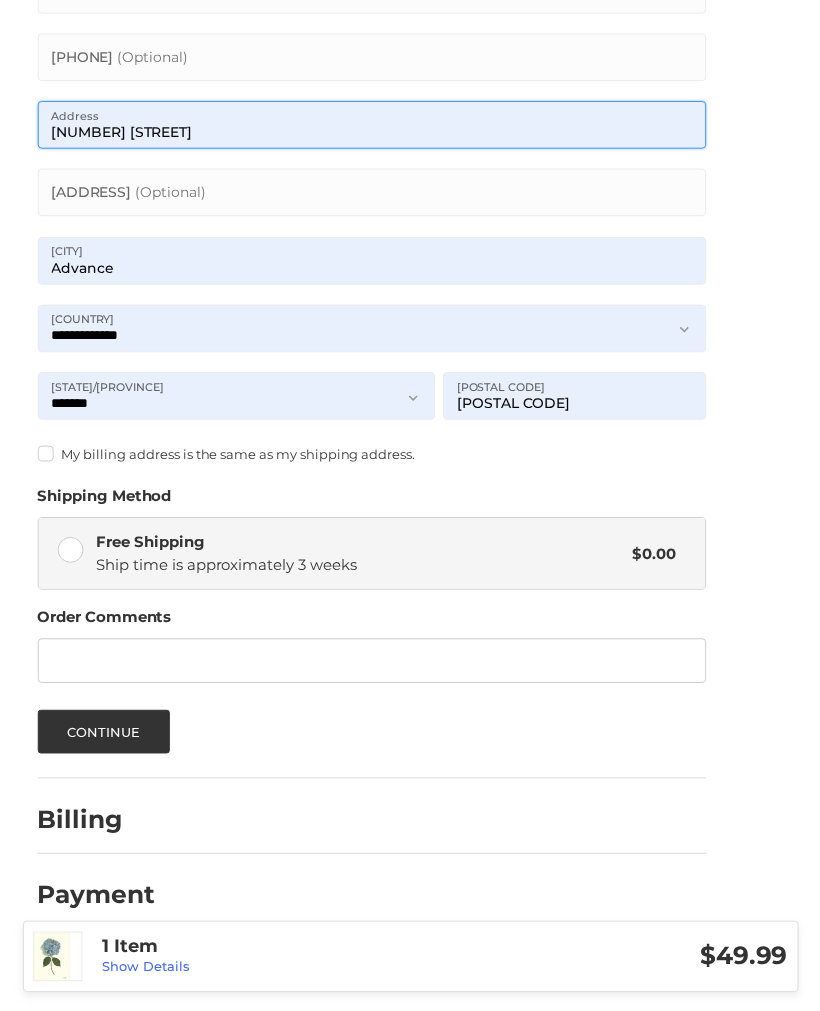 scroll, scrollTop: 503, scrollLeft: 0, axis: vertical 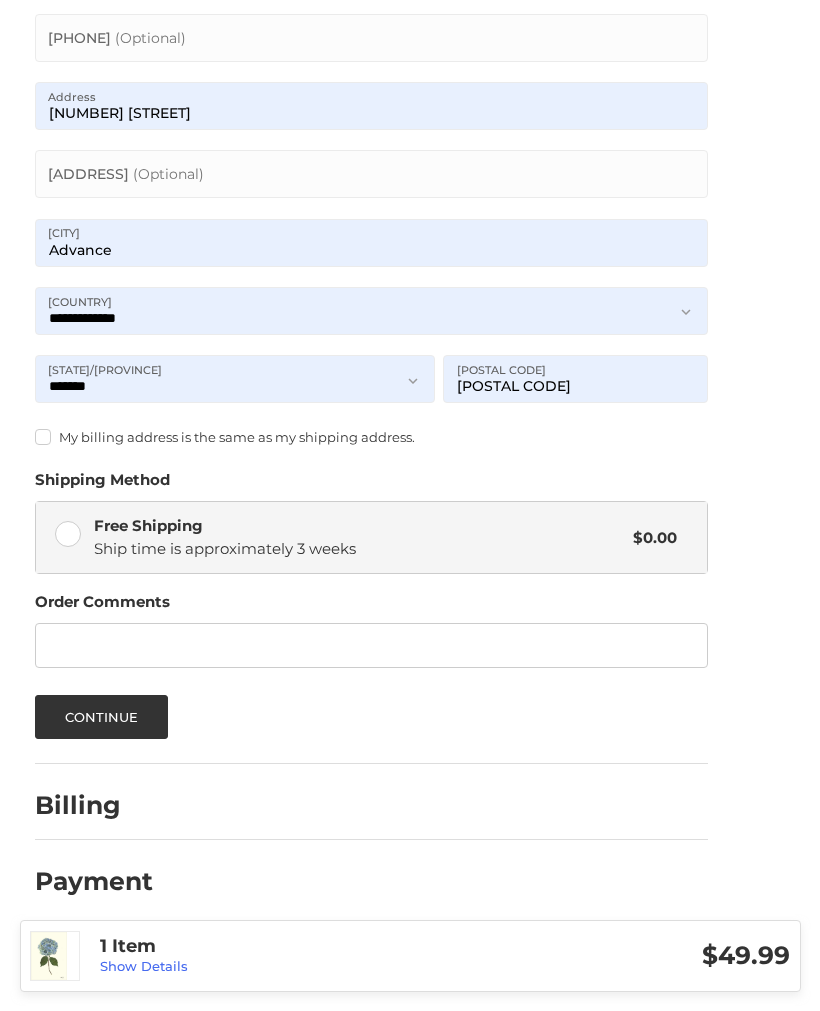 click on "Billing" at bounding box center [371, 806] 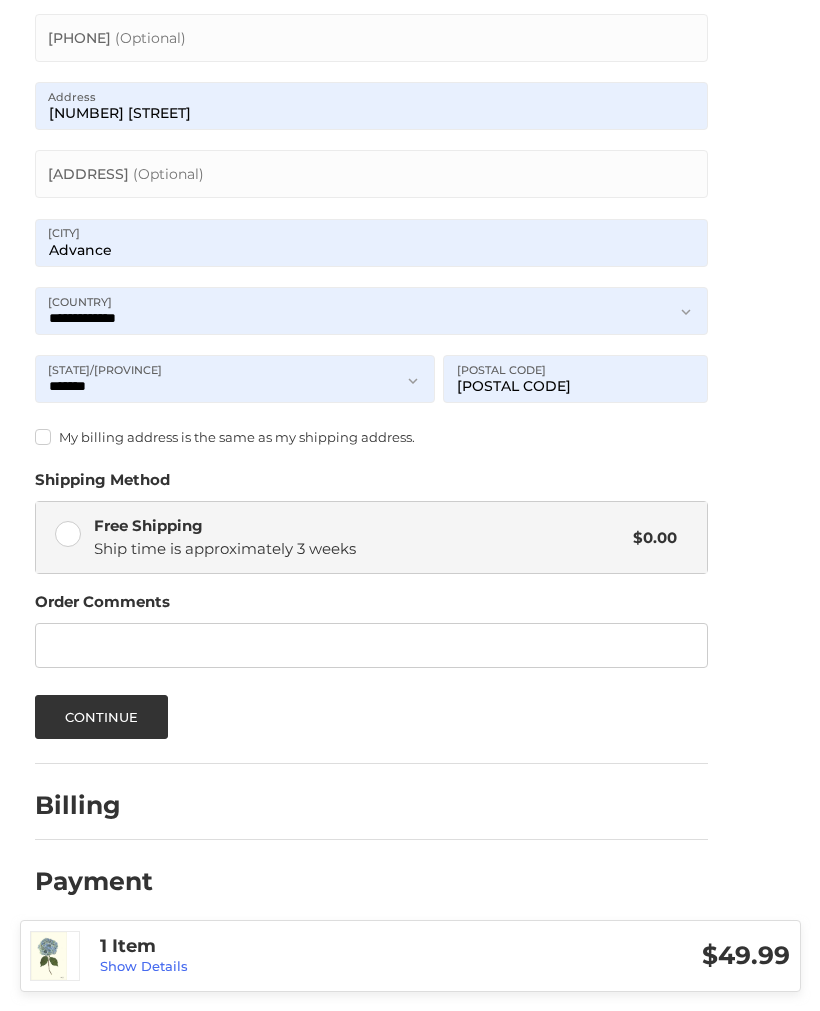 click on "Payment" at bounding box center [371, 882] 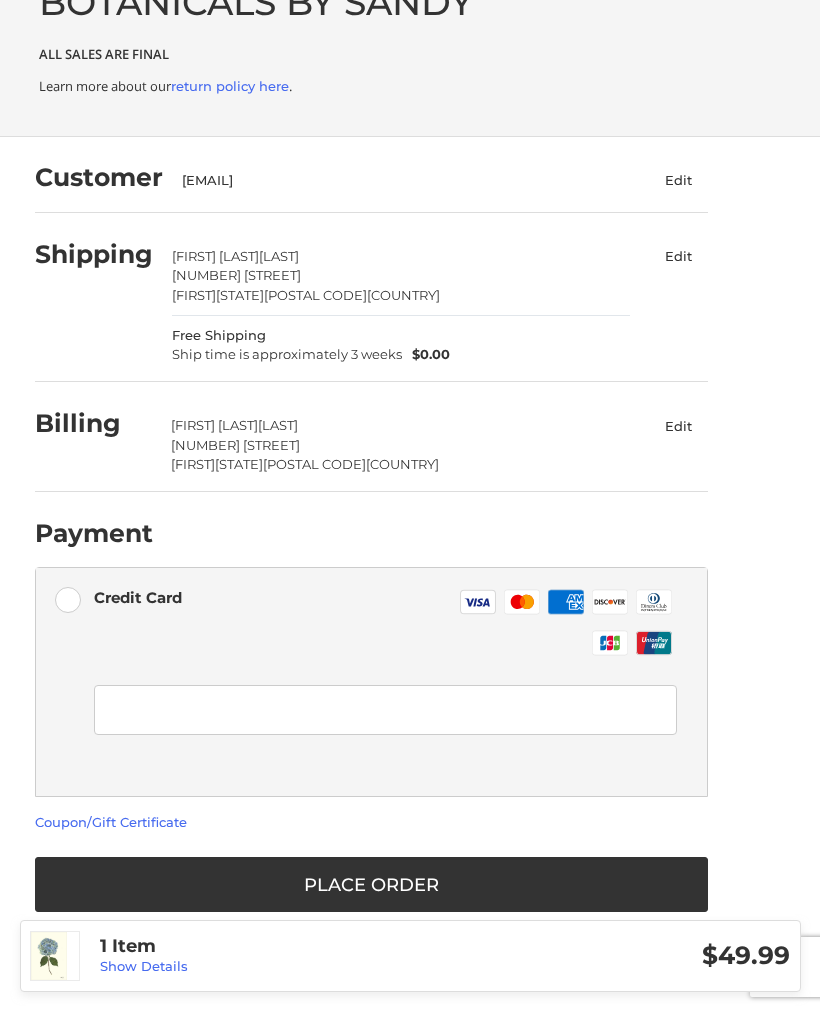scroll, scrollTop: 0, scrollLeft: 0, axis: both 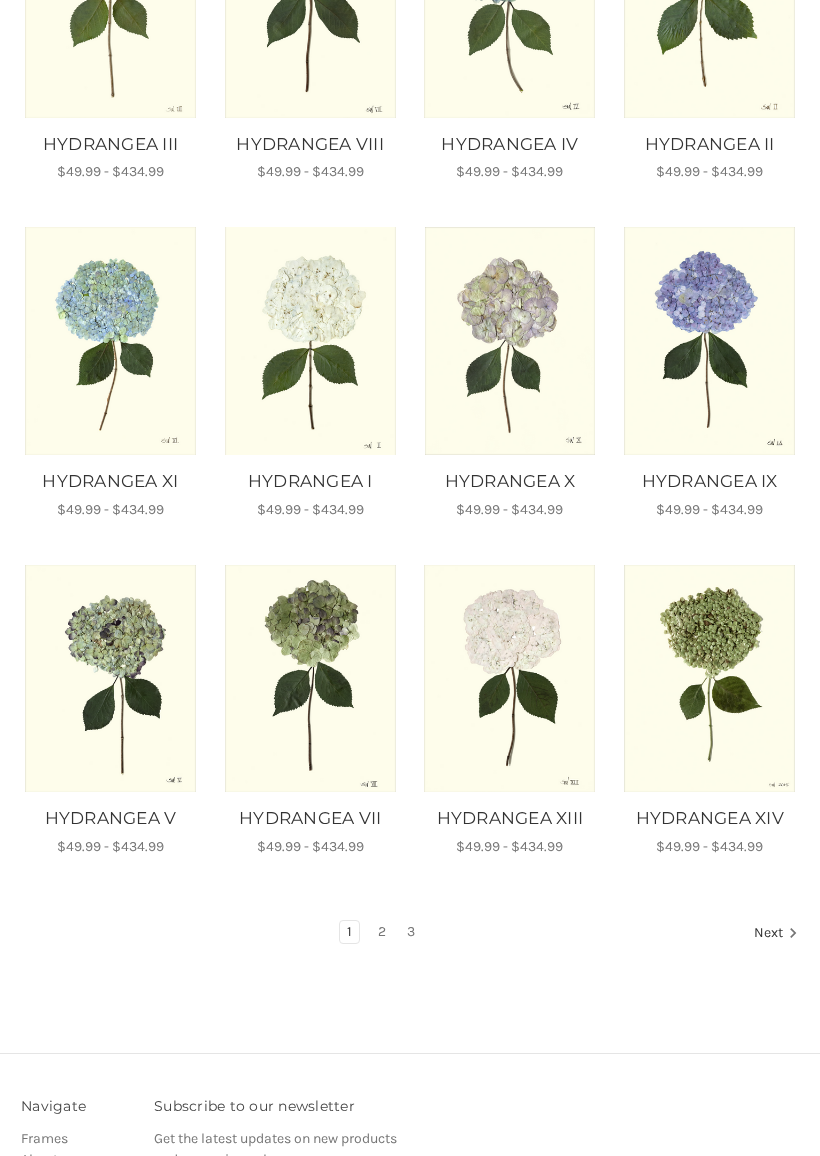 click on "Next" at bounding box center (772, 934) 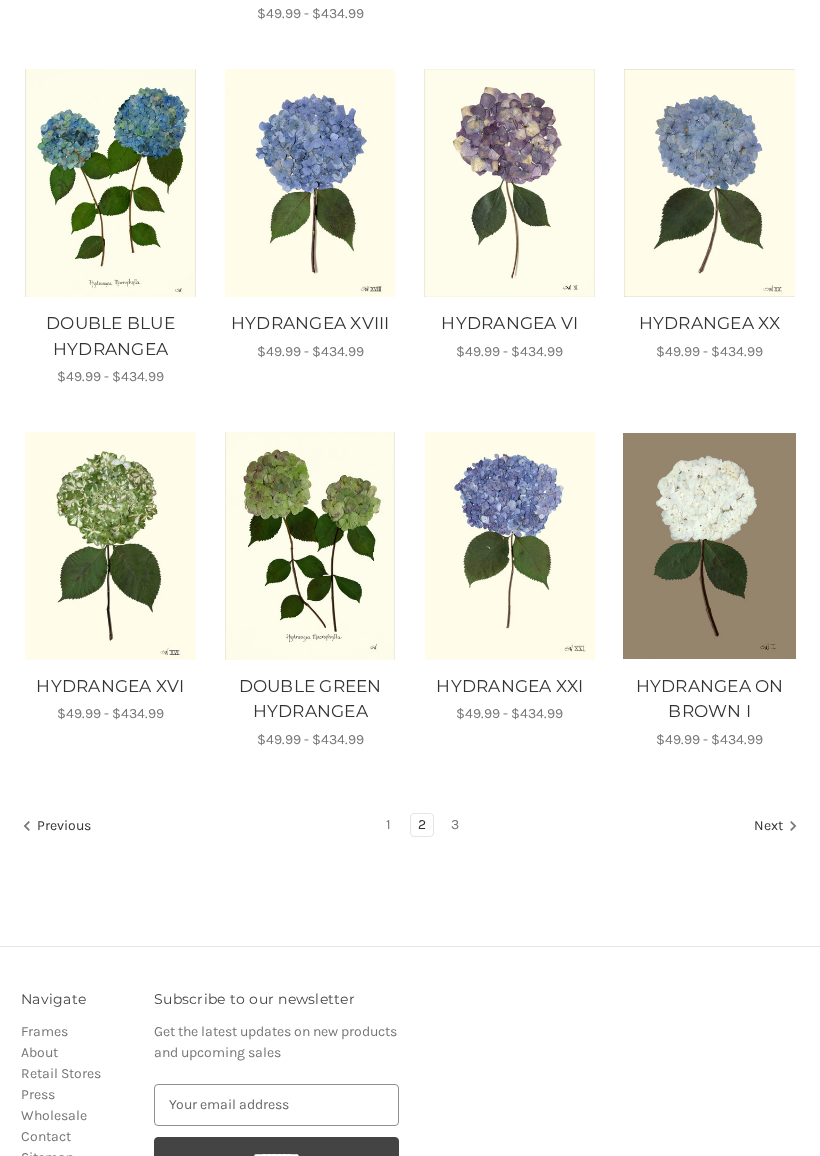 scroll, scrollTop: 714, scrollLeft: 0, axis: vertical 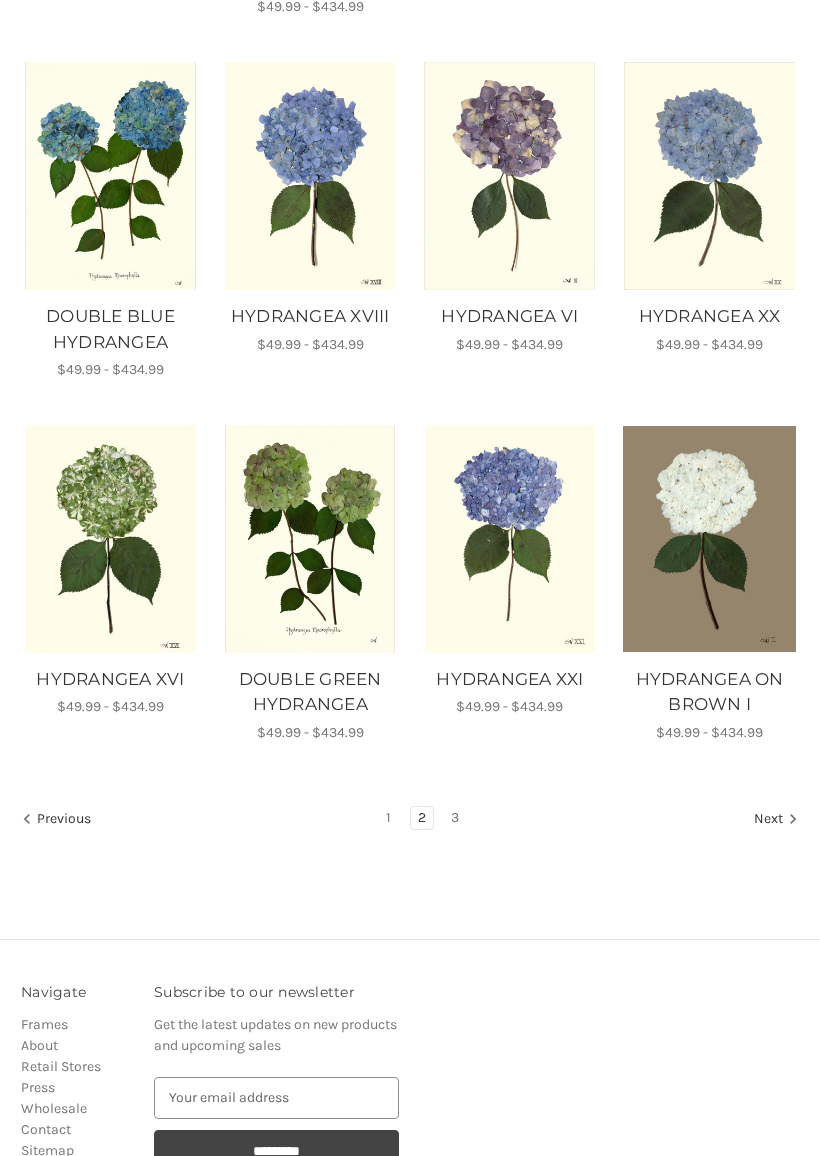 click on "Next" at bounding box center [772, 820] 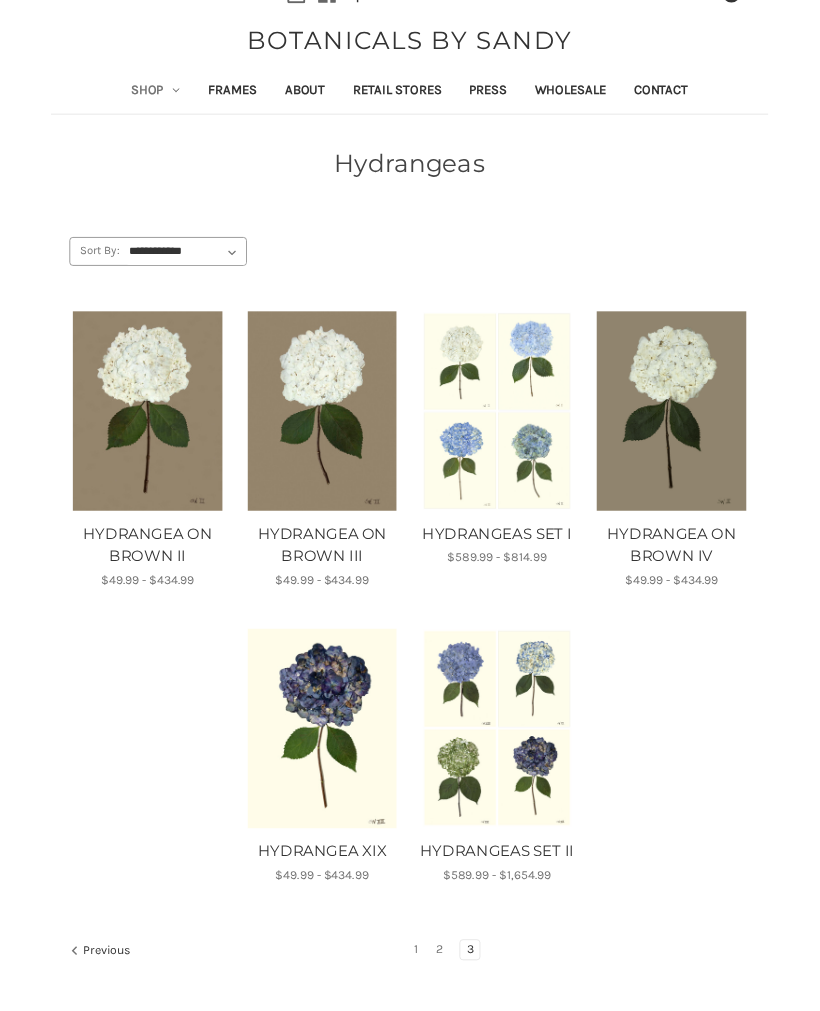scroll, scrollTop: 0, scrollLeft: 0, axis: both 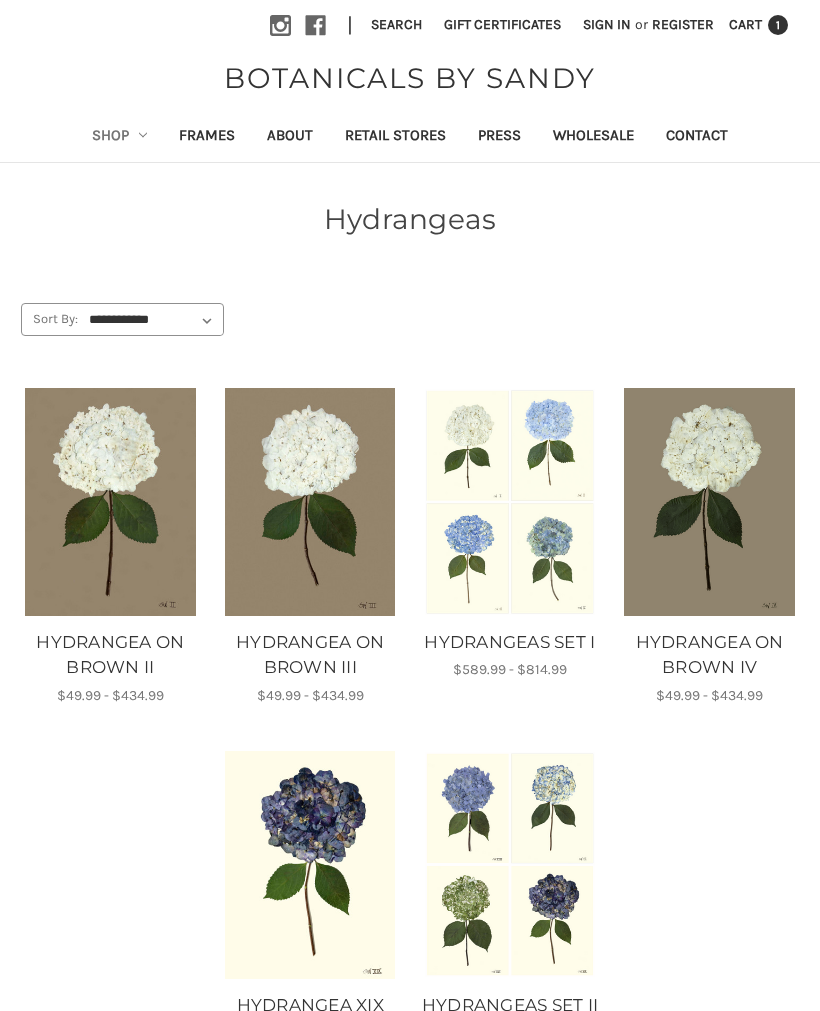 click on "Shop" at bounding box center [120, 137] 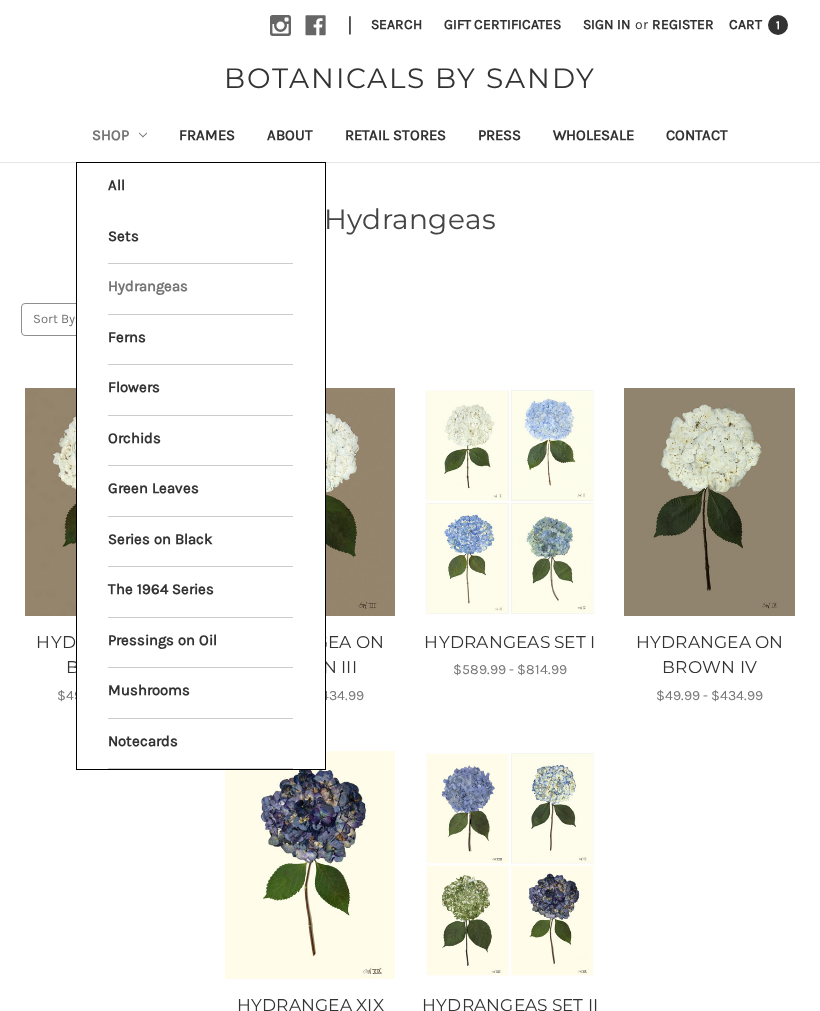 click on "Green Leaves" at bounding box center (200, 491) 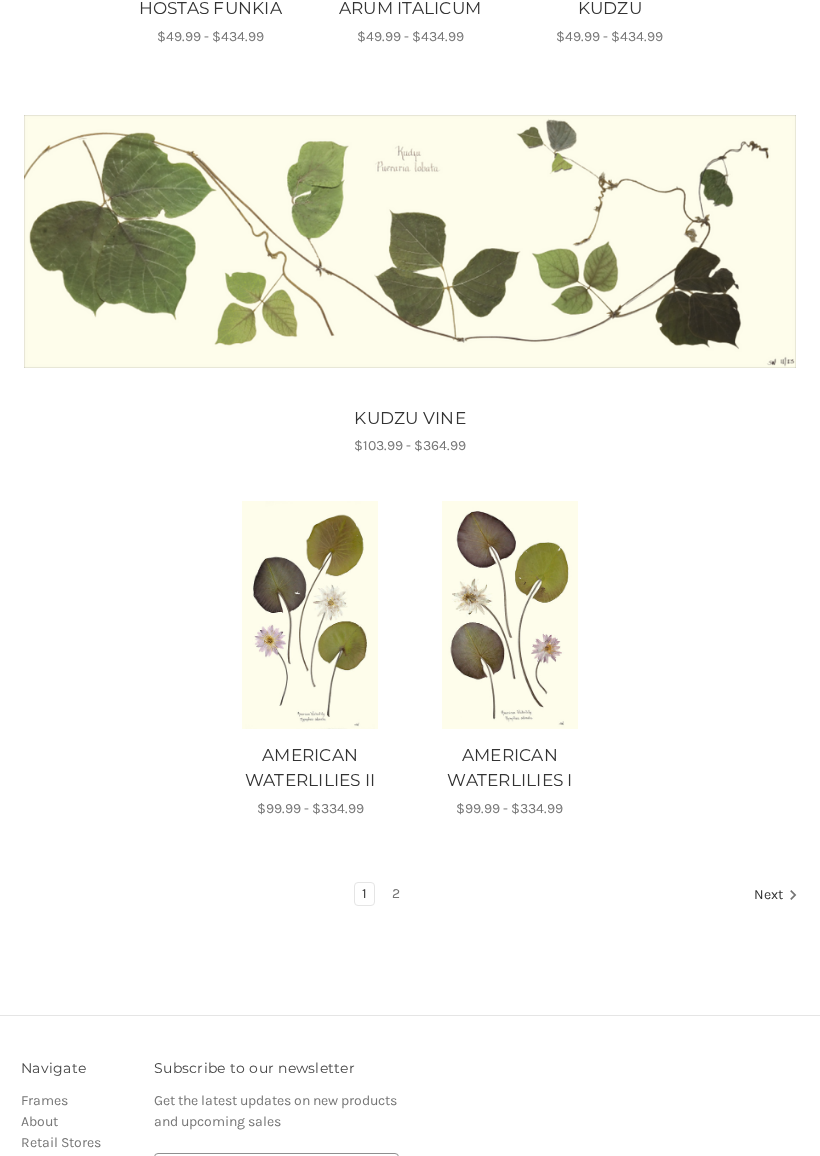 scroll, scrollTop: 1743, scrollLeft: 0, axis: vertical 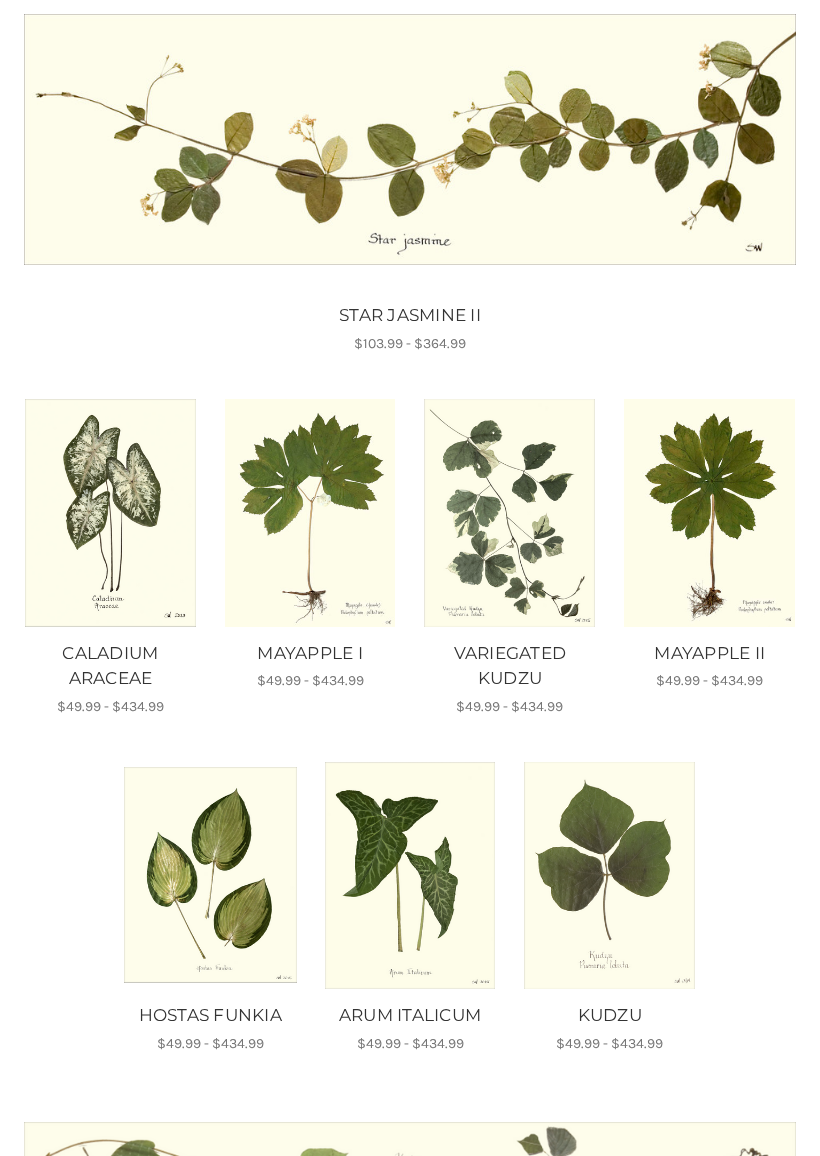 click on "VARIEGATED KUDZU" at bounding box center (510, 666) 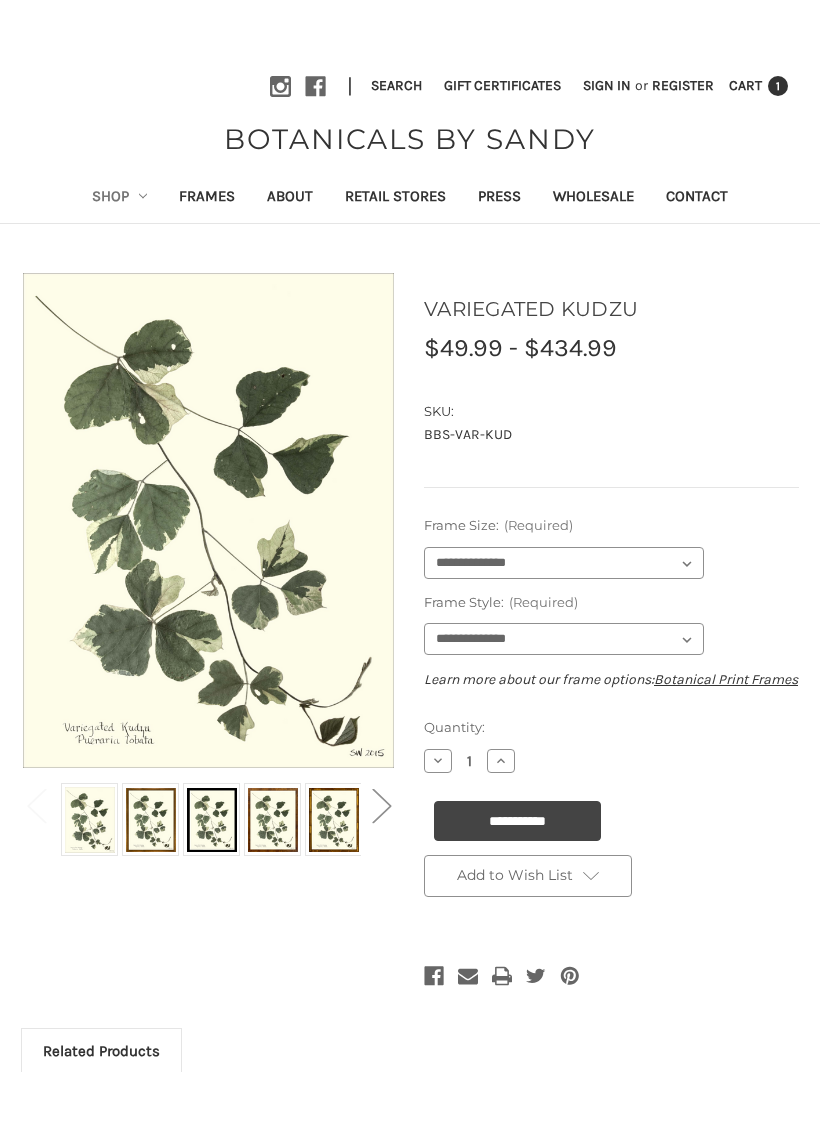 scroll, scrollTop: 0, scrollLeft: 0, axis: both 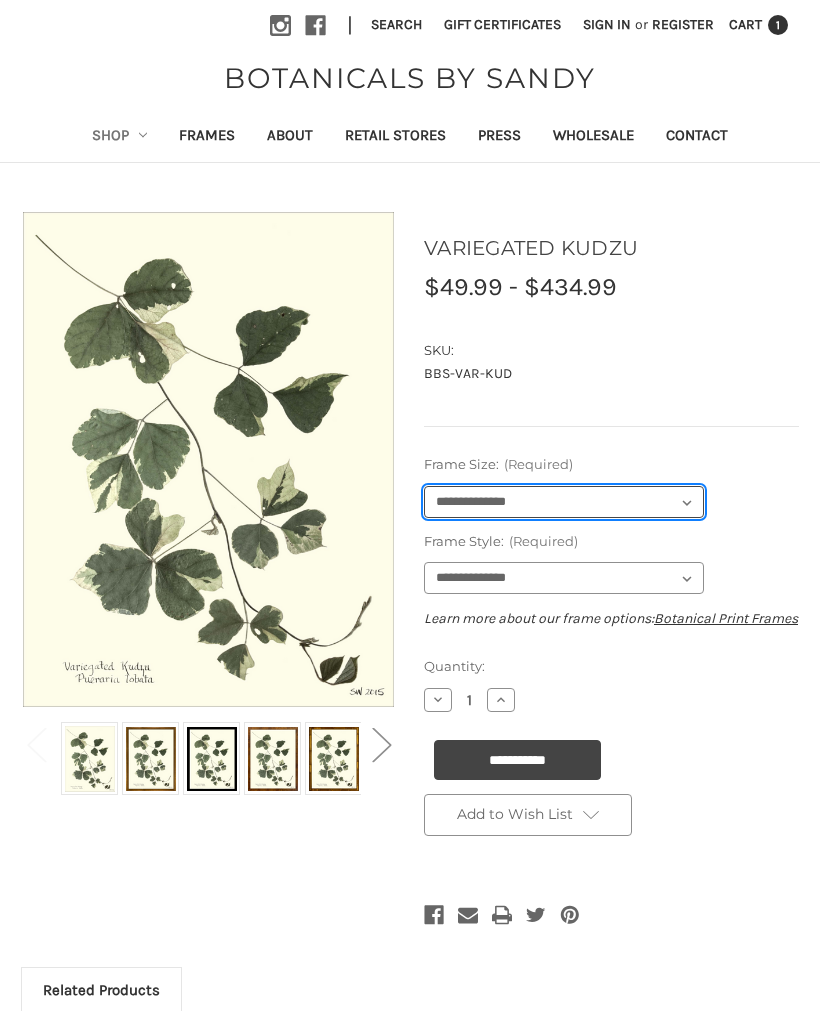 click on "**********" at bounding box center [564, 502] 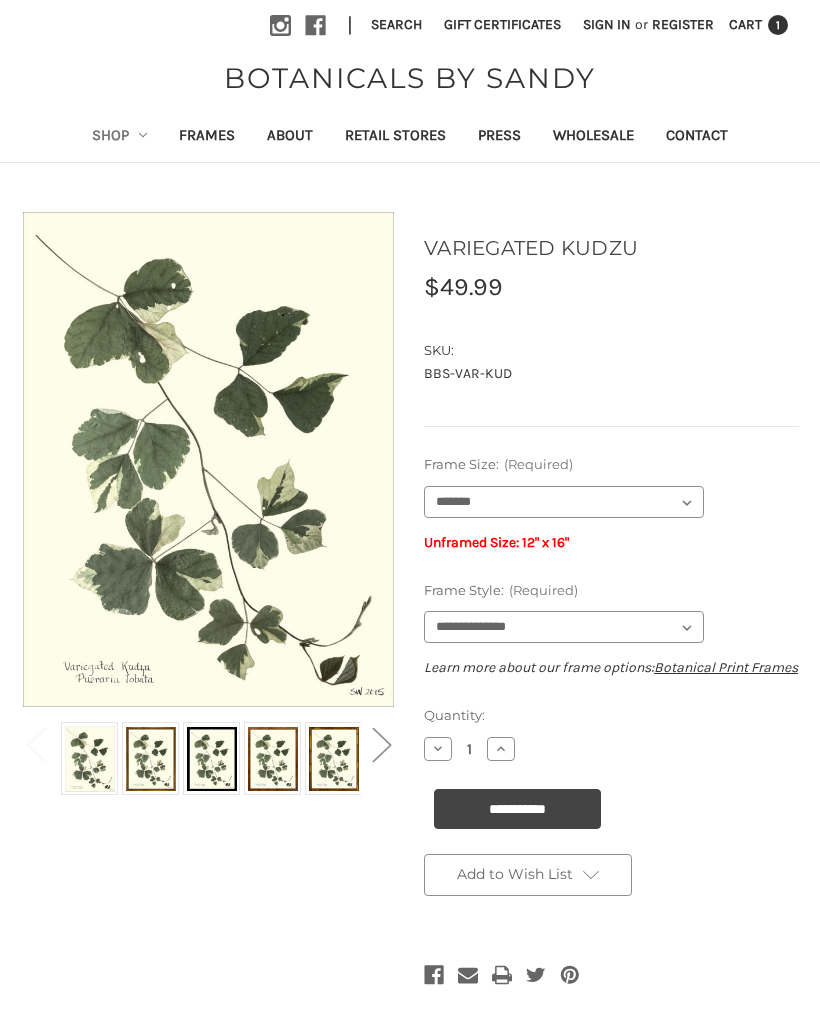 click on "**********" at bounding box center (564, 627) 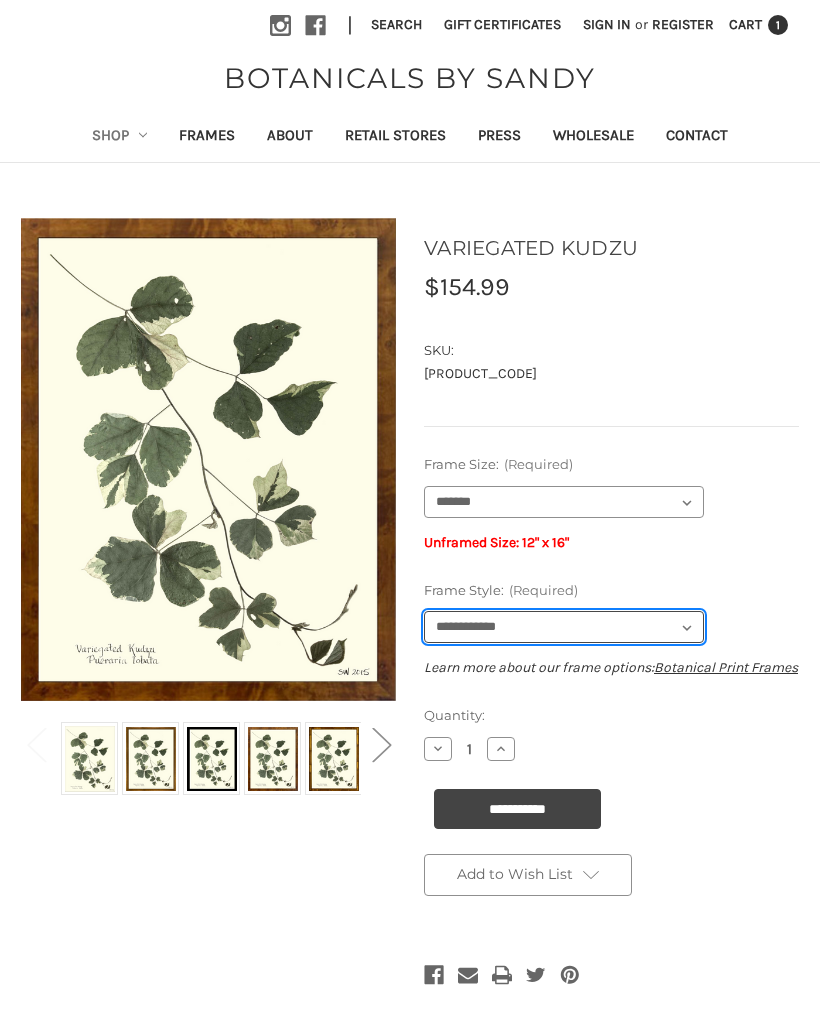 click on "**********" at bounding box center [564, 627] 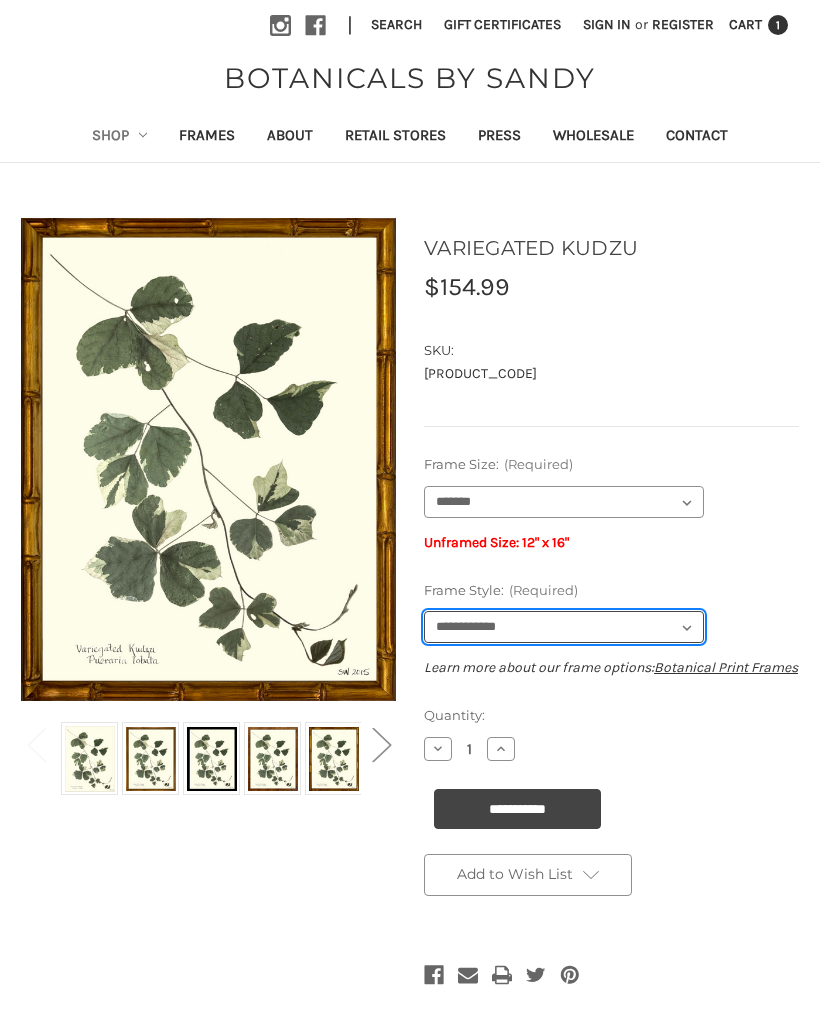 click on "**********" at bounding box center (564, 627) 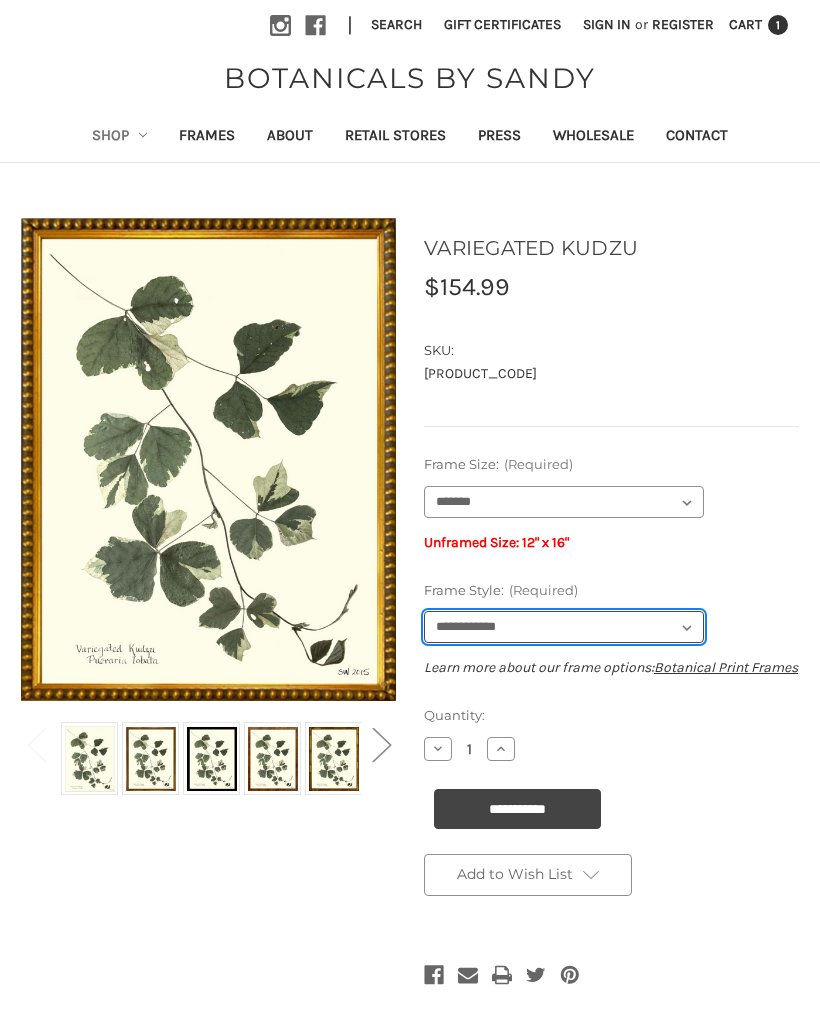 click on "**********" at bounding box center (564, 627) 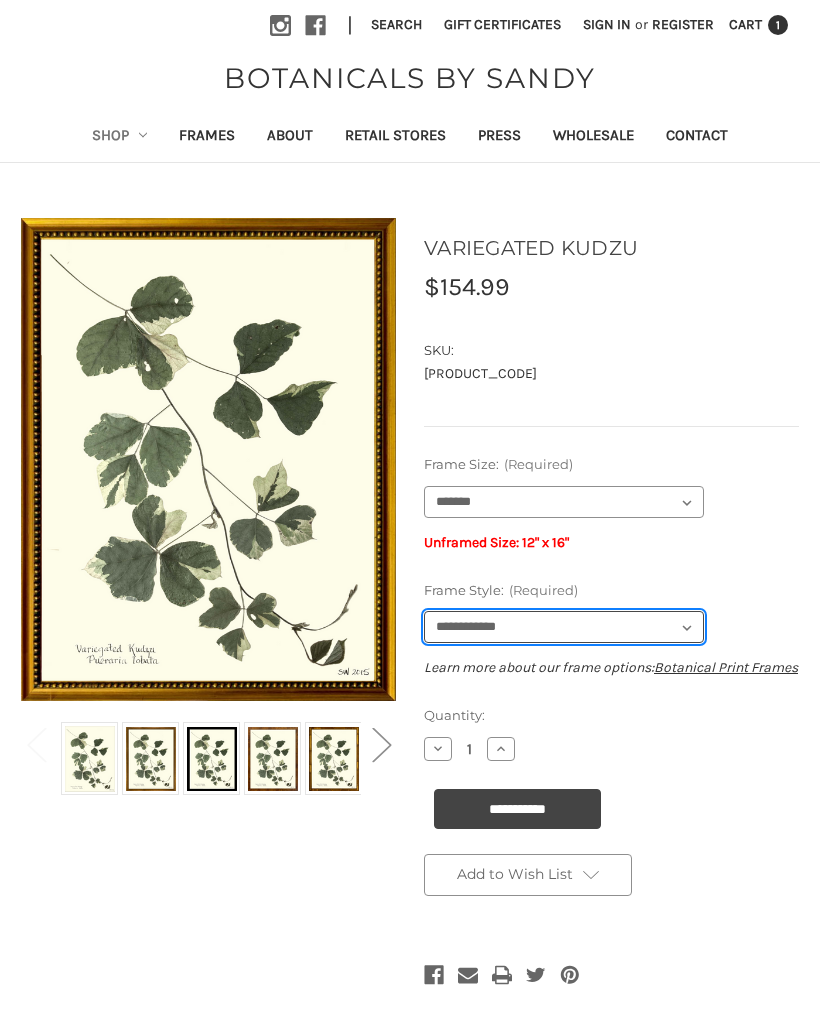 click on "**********" at bounding box center [564, 627] 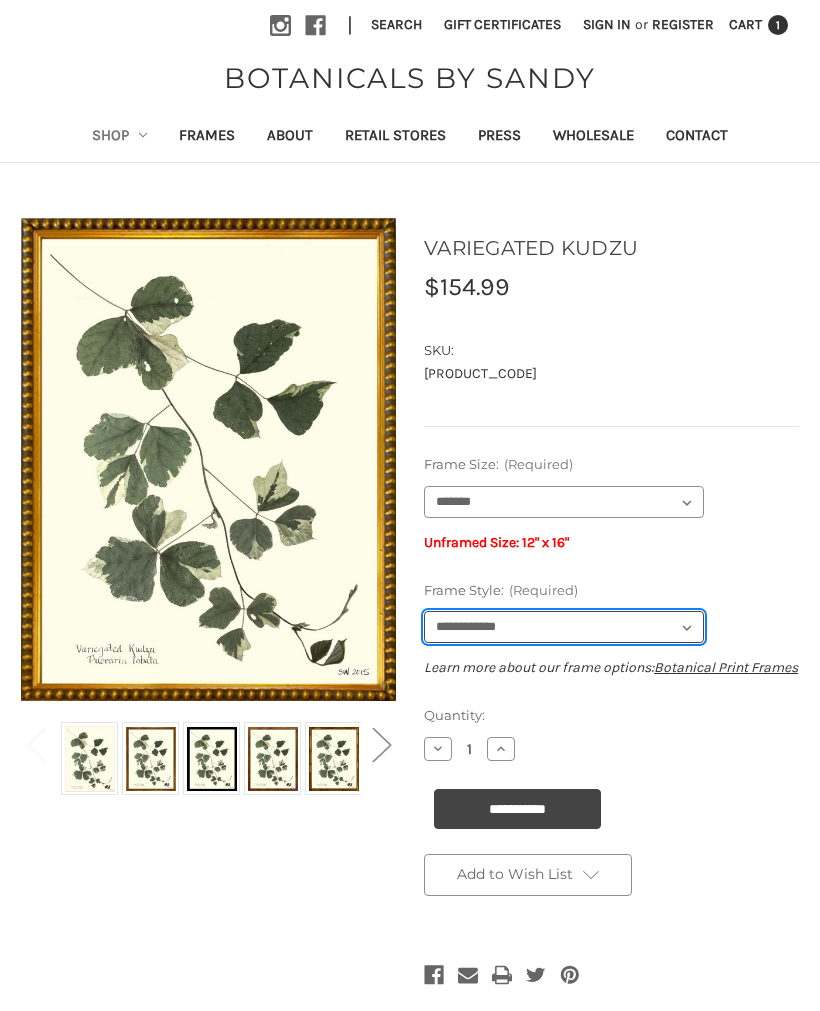 click on "**********" at bounding box center (564, 627) 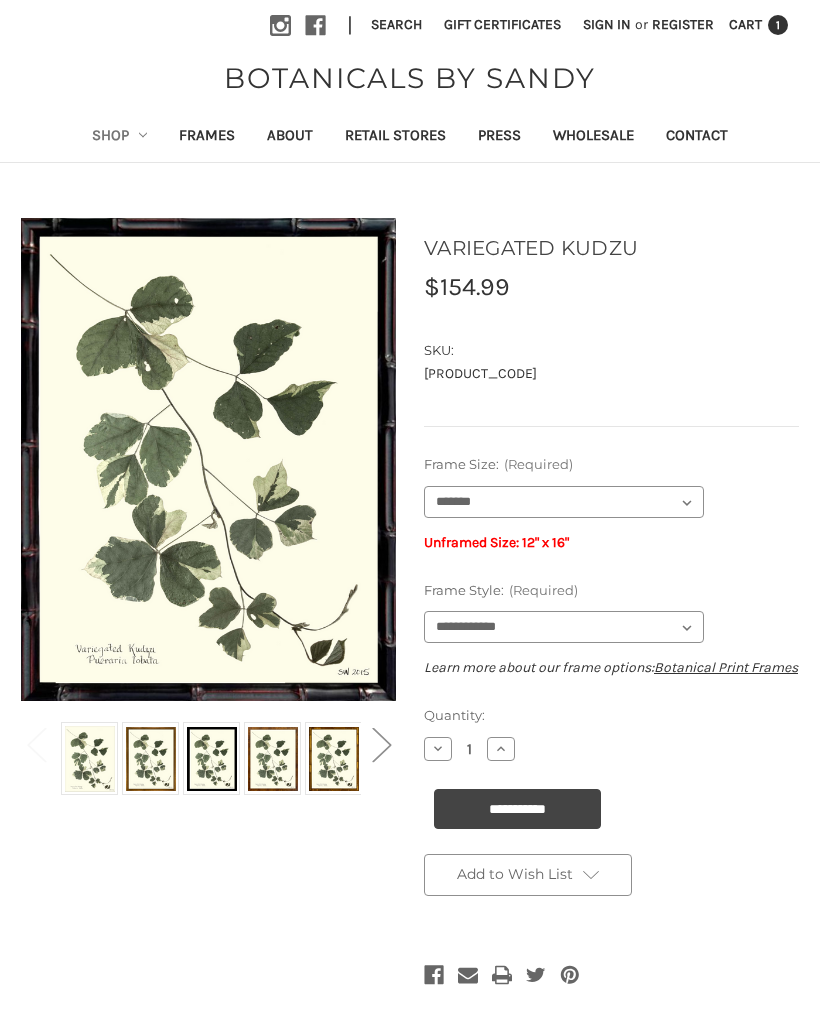click on "**********" at bounding box center [564, 502] 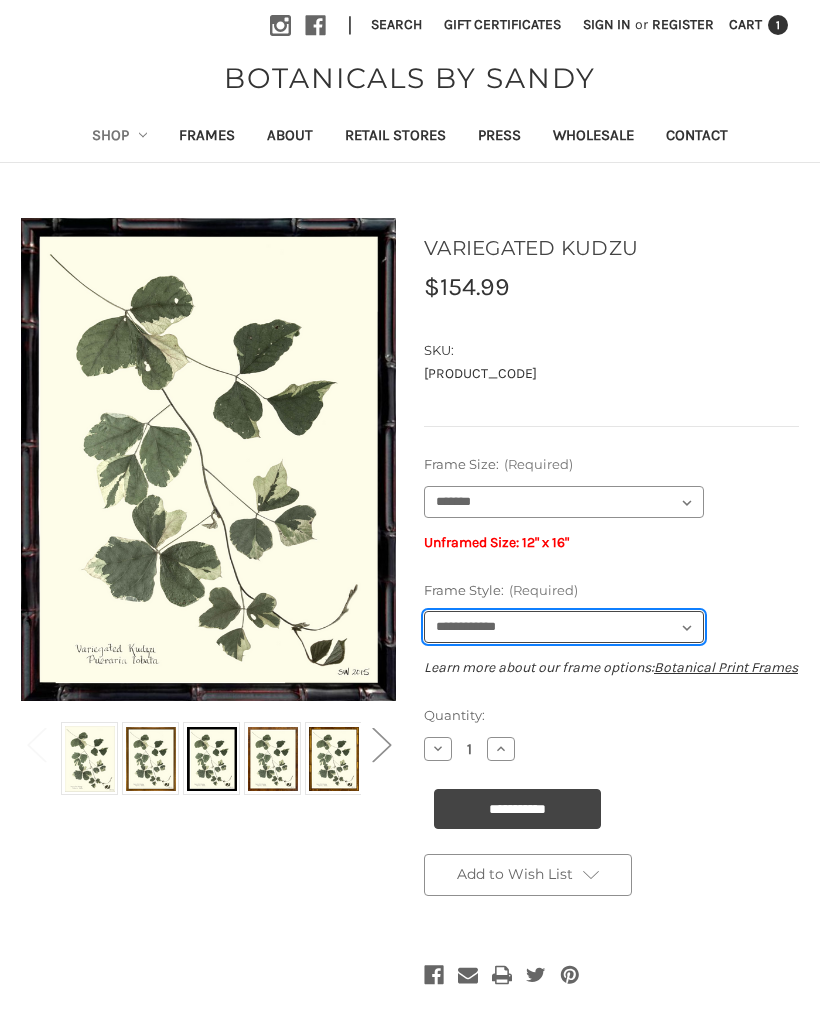click on "**********" at bounding box center (564, 627) 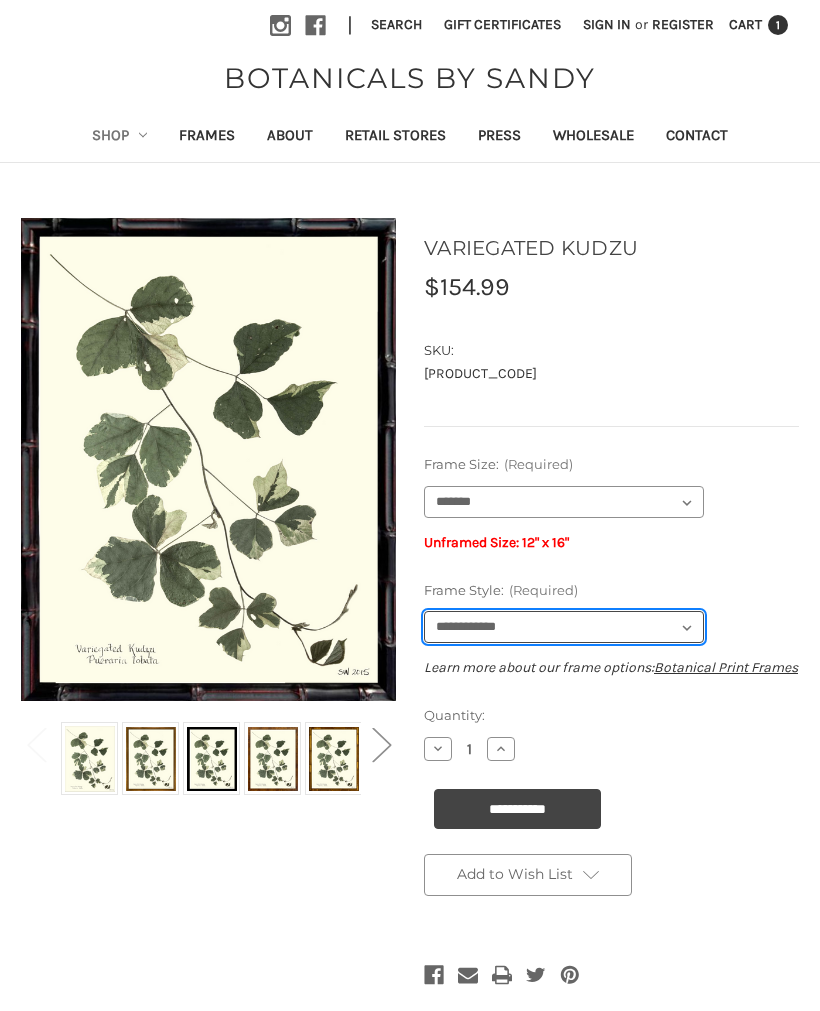 select on "****" 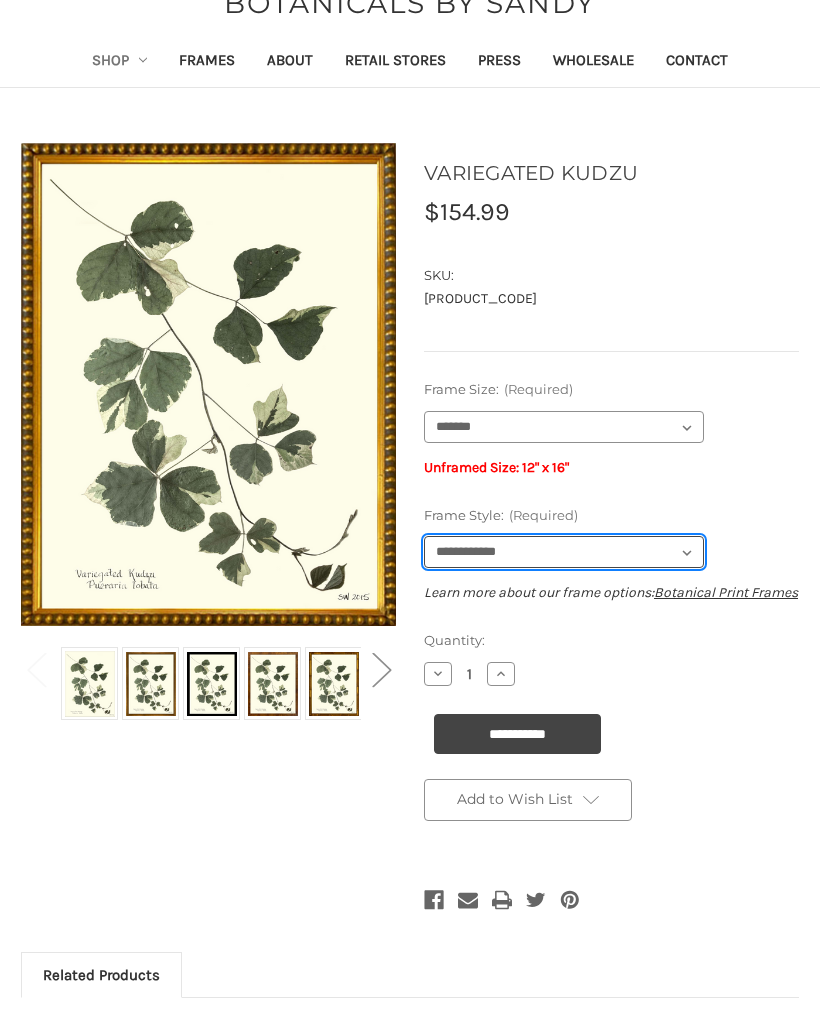 scroll, scrollTop: 0, scrollLeft: 0, axis: both 